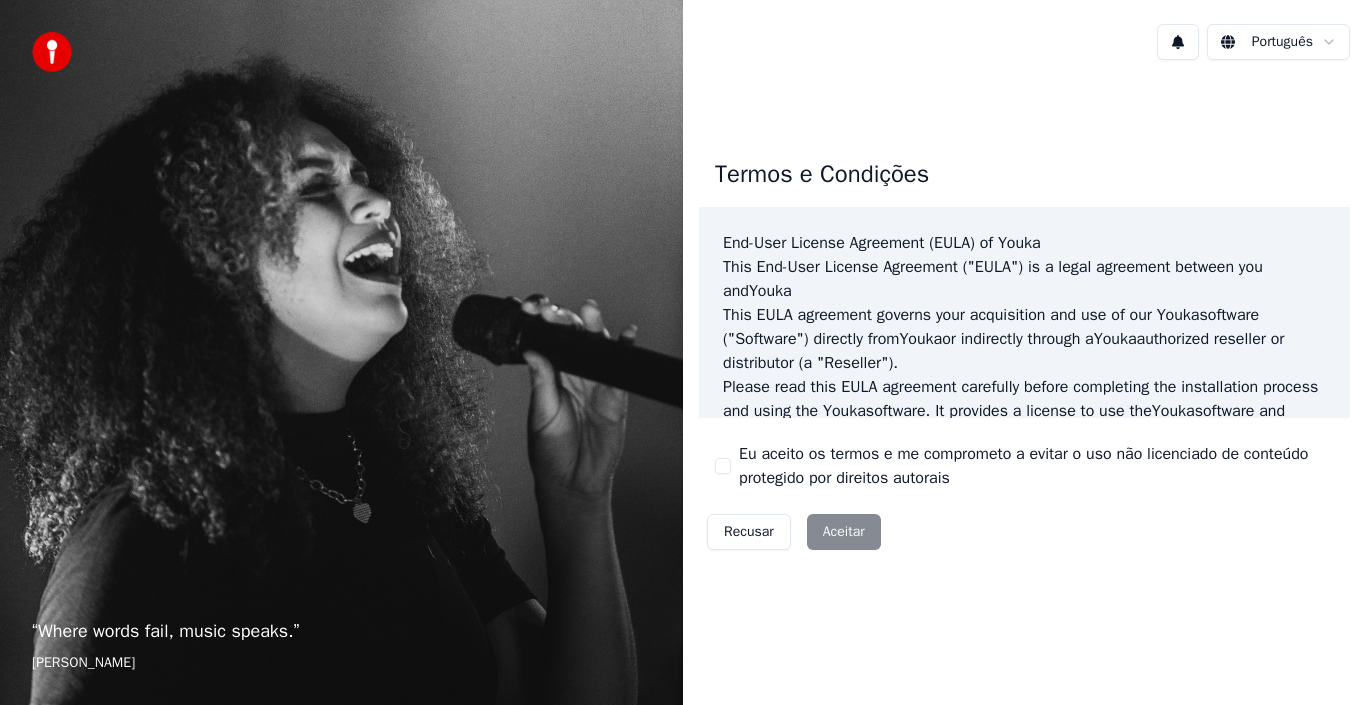 click on "Recusar Aceitar" at bounding box center (794, 532) 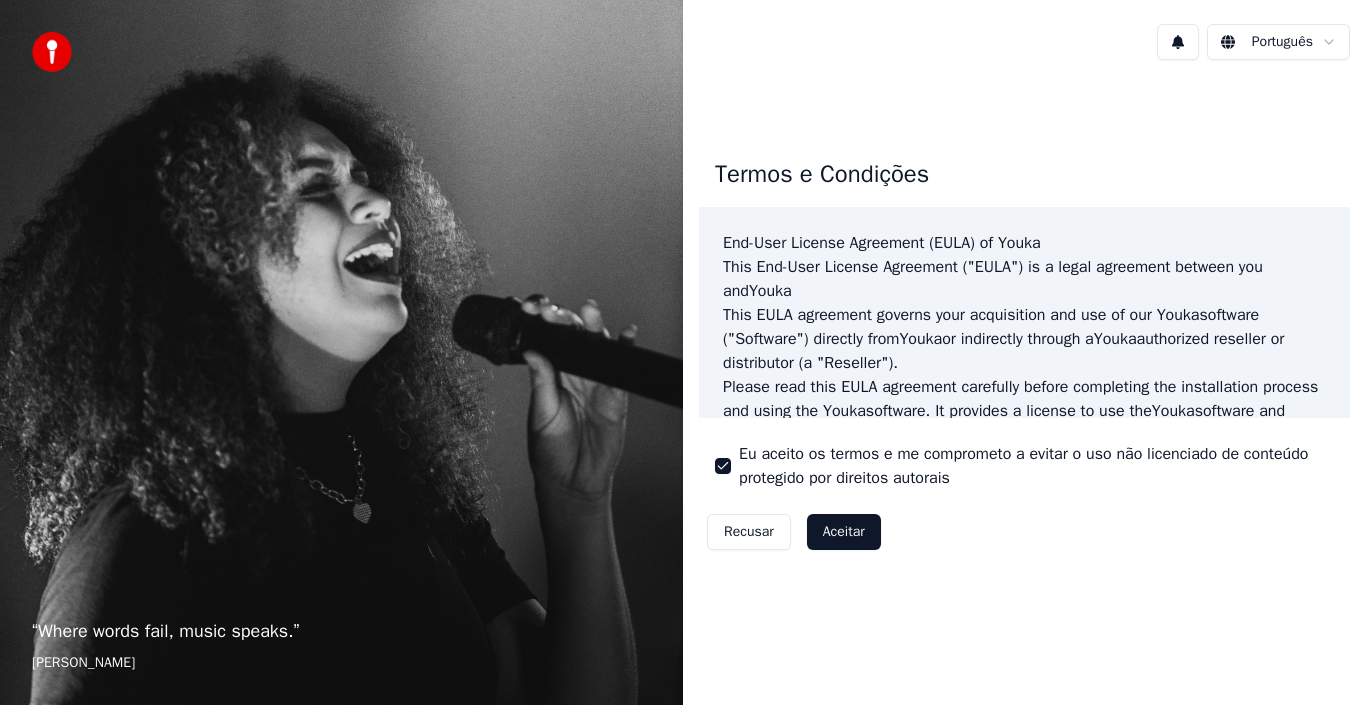 click on "Aceitar" at bounding box center [844, 532] 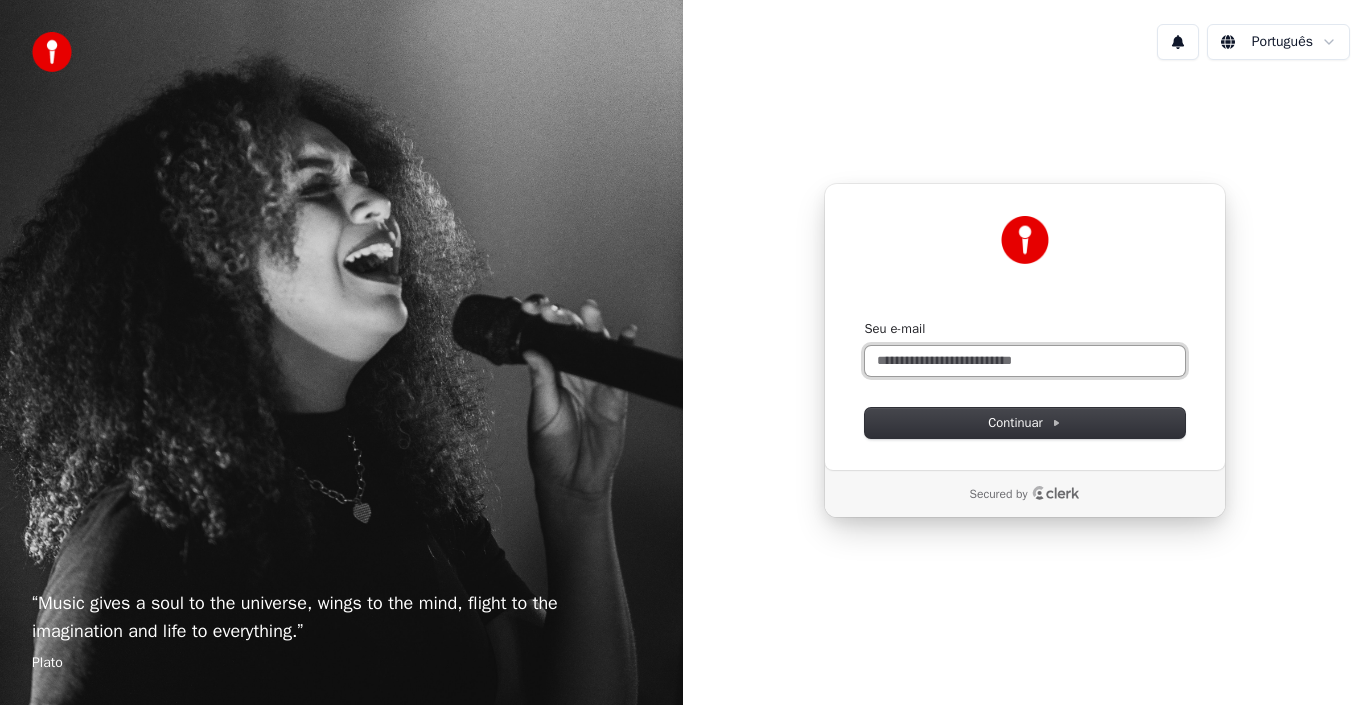 click on "Seu e-mail" at bounding box center (1025, 361) 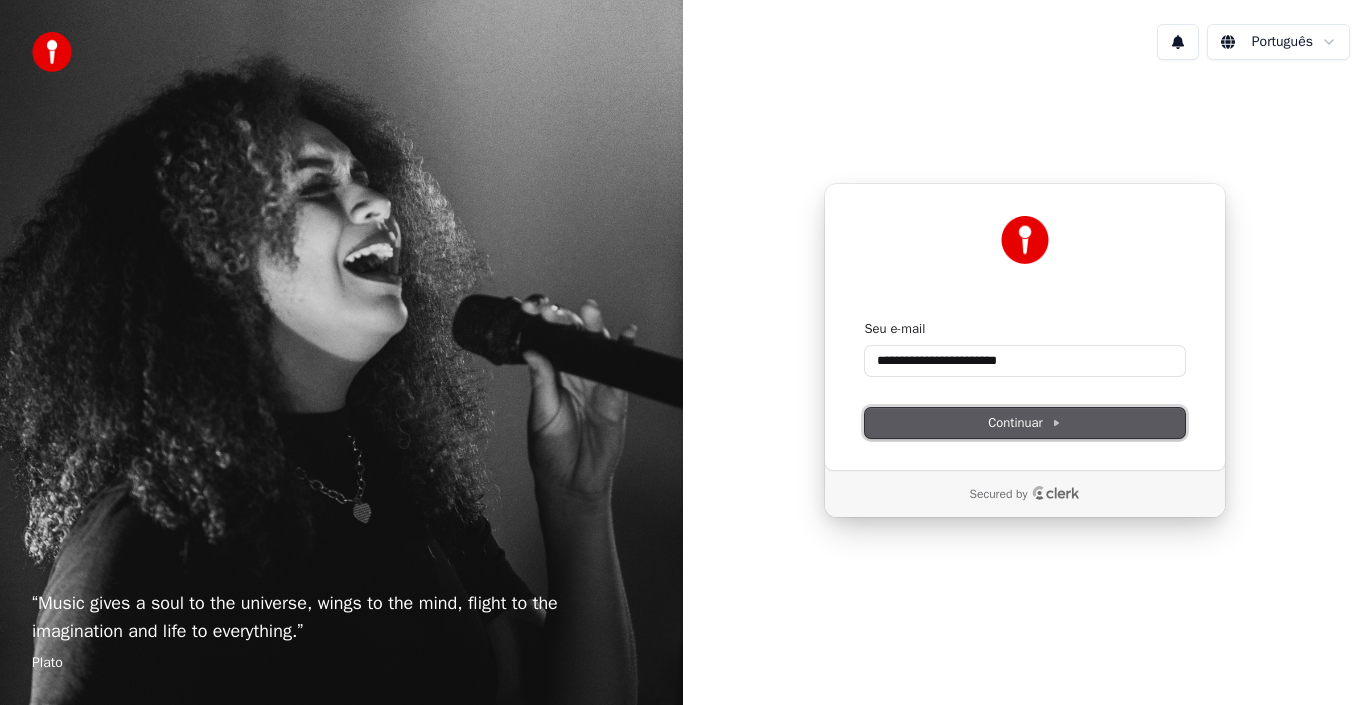 click on "Continuar" at bounding box center [1024, 423] 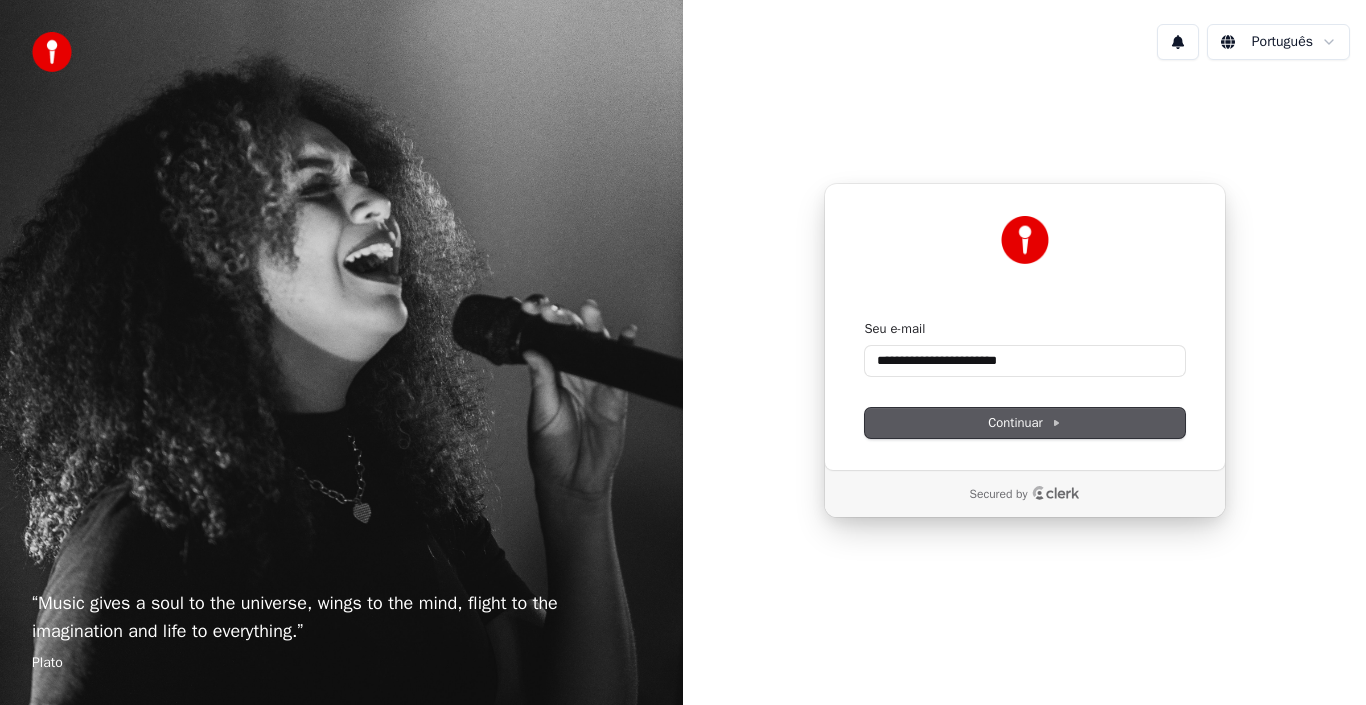 type on "**********" 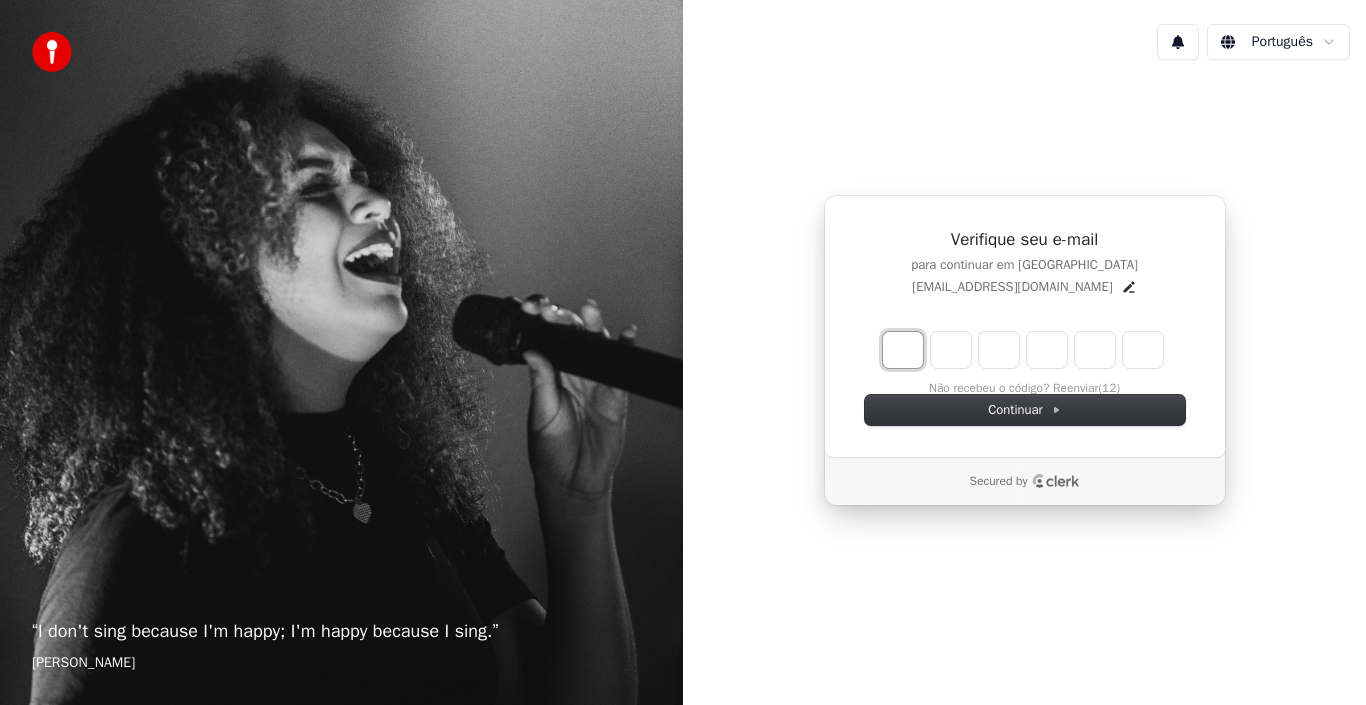 type on "*" 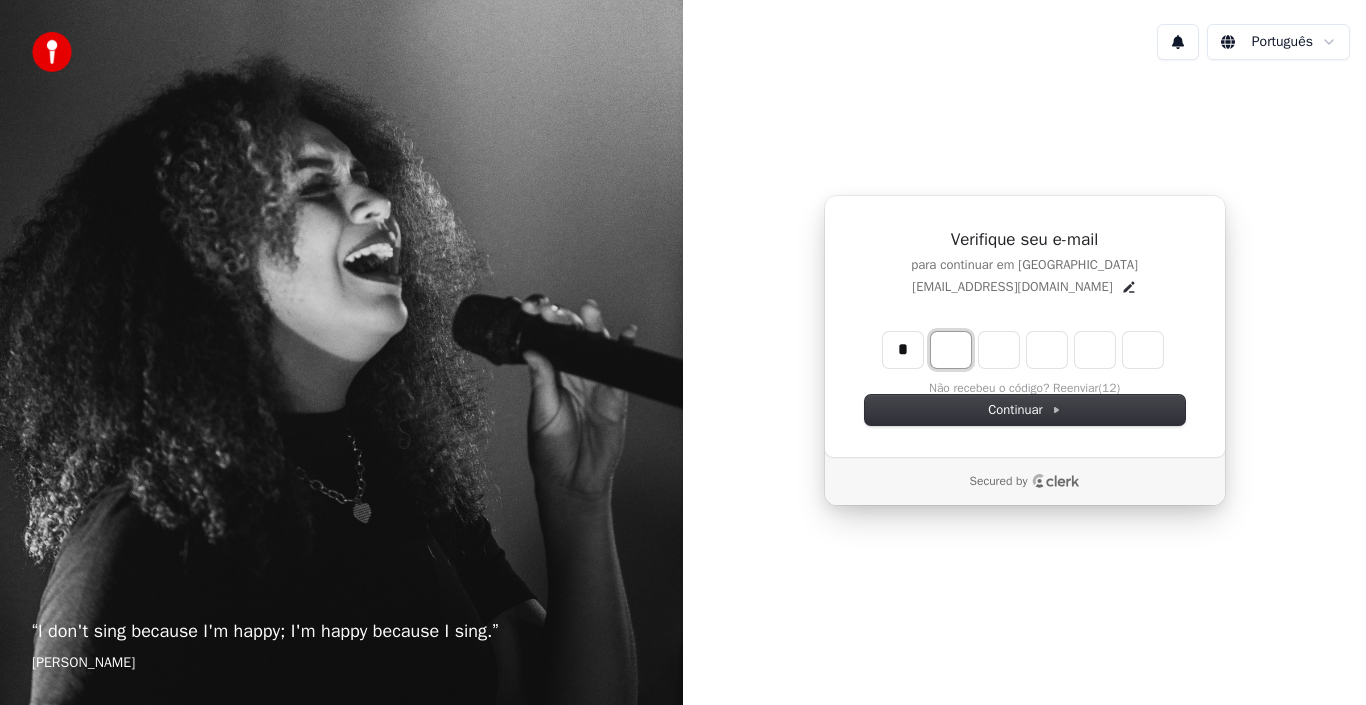 type on "*" 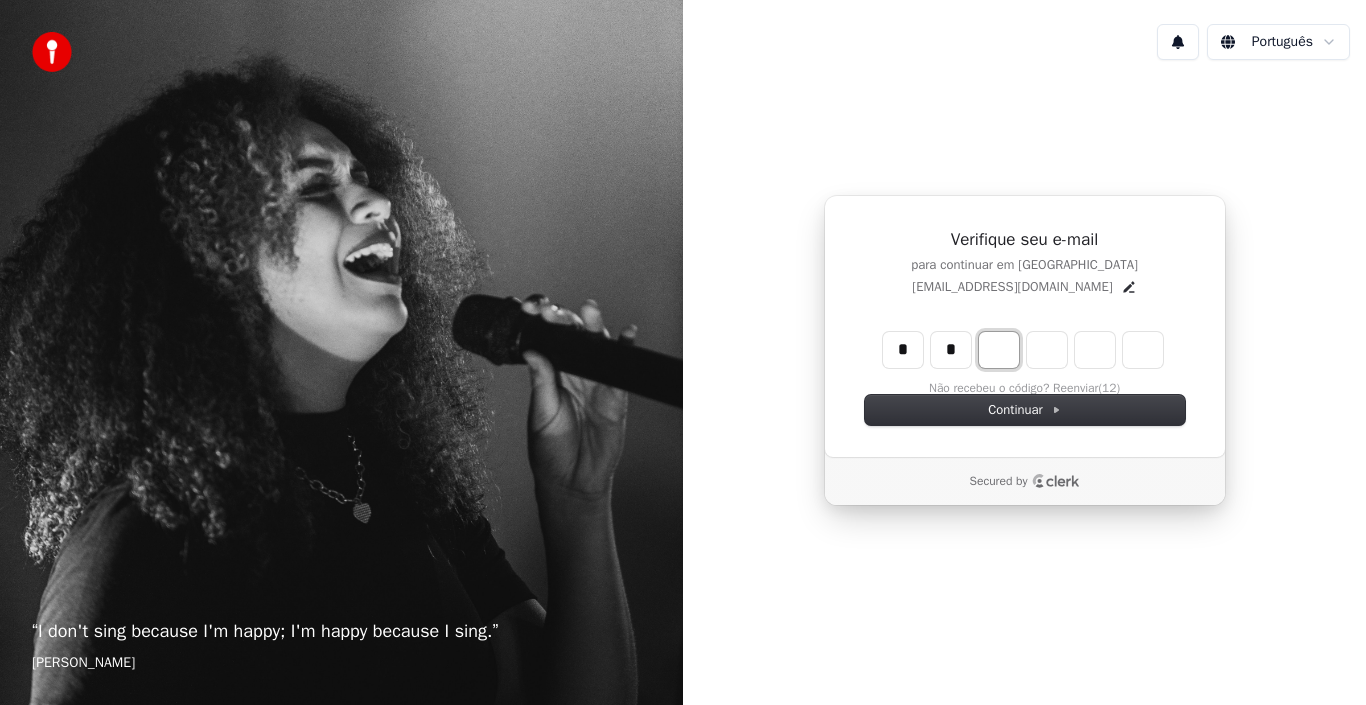 type on "**" 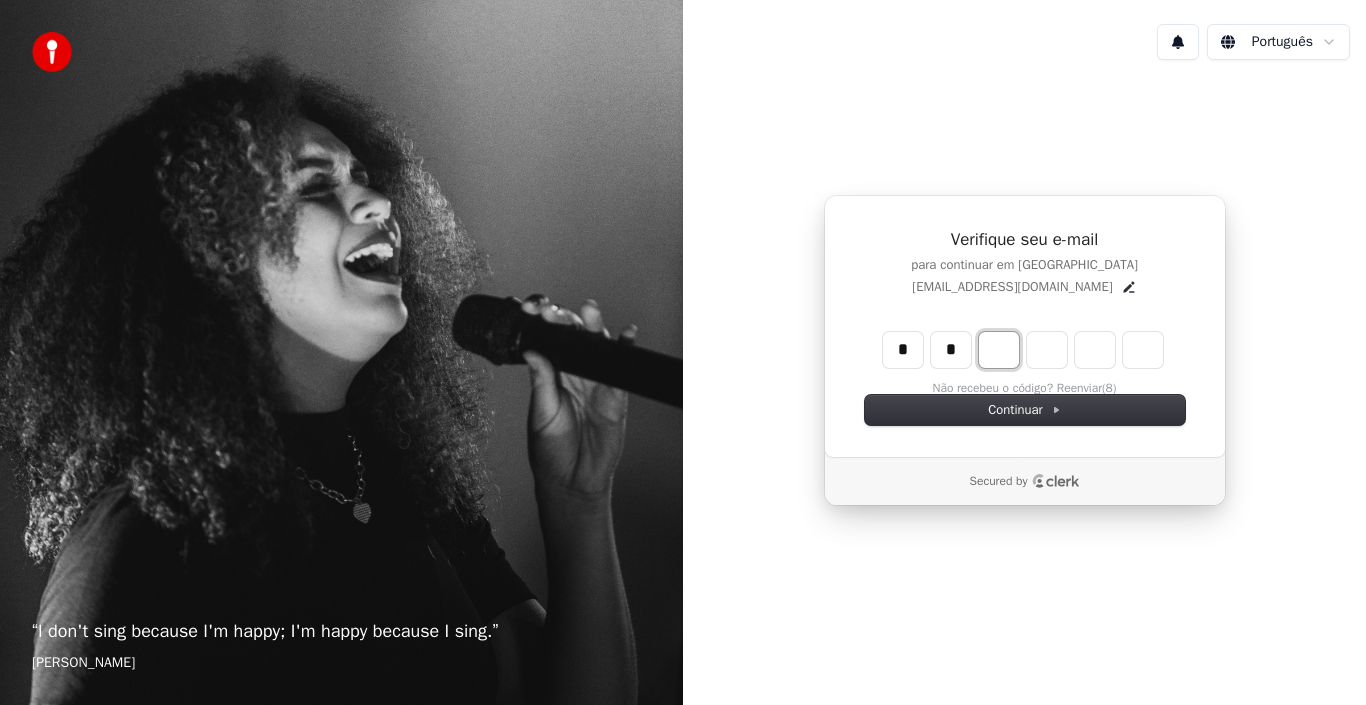 type on "*" 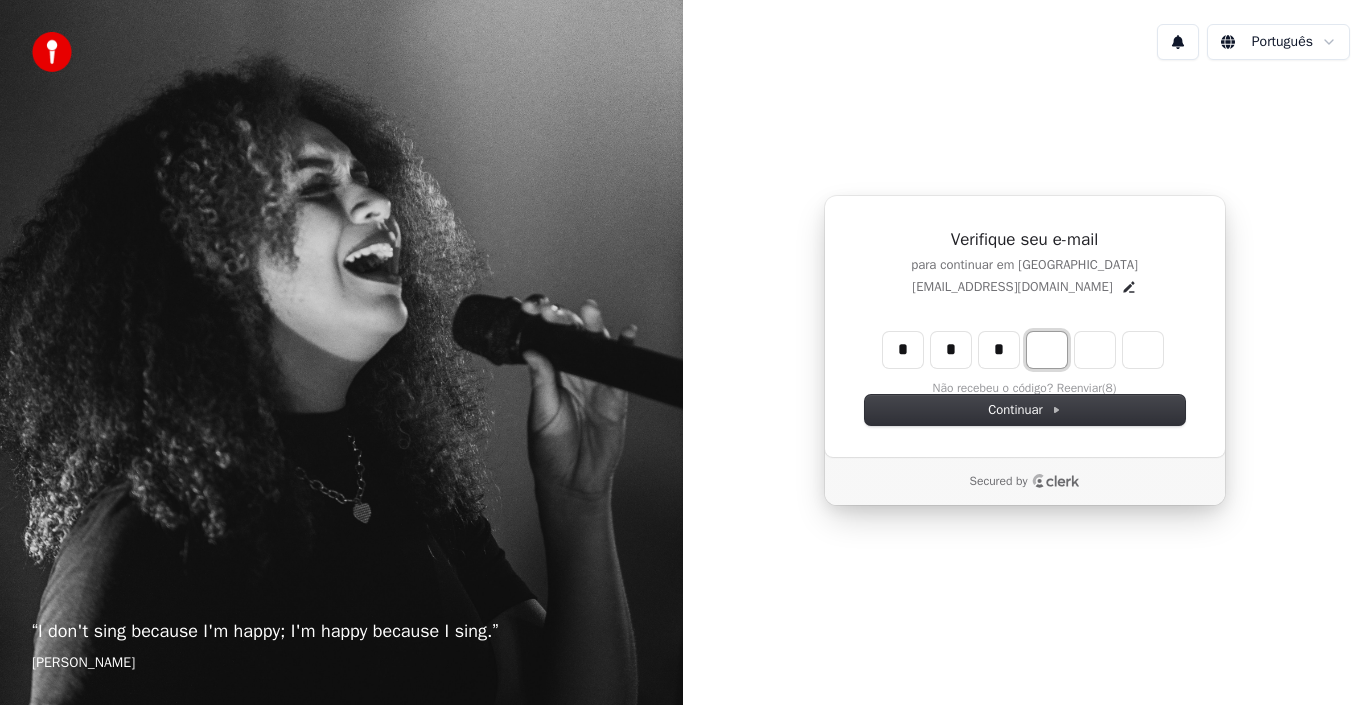 type on "***" 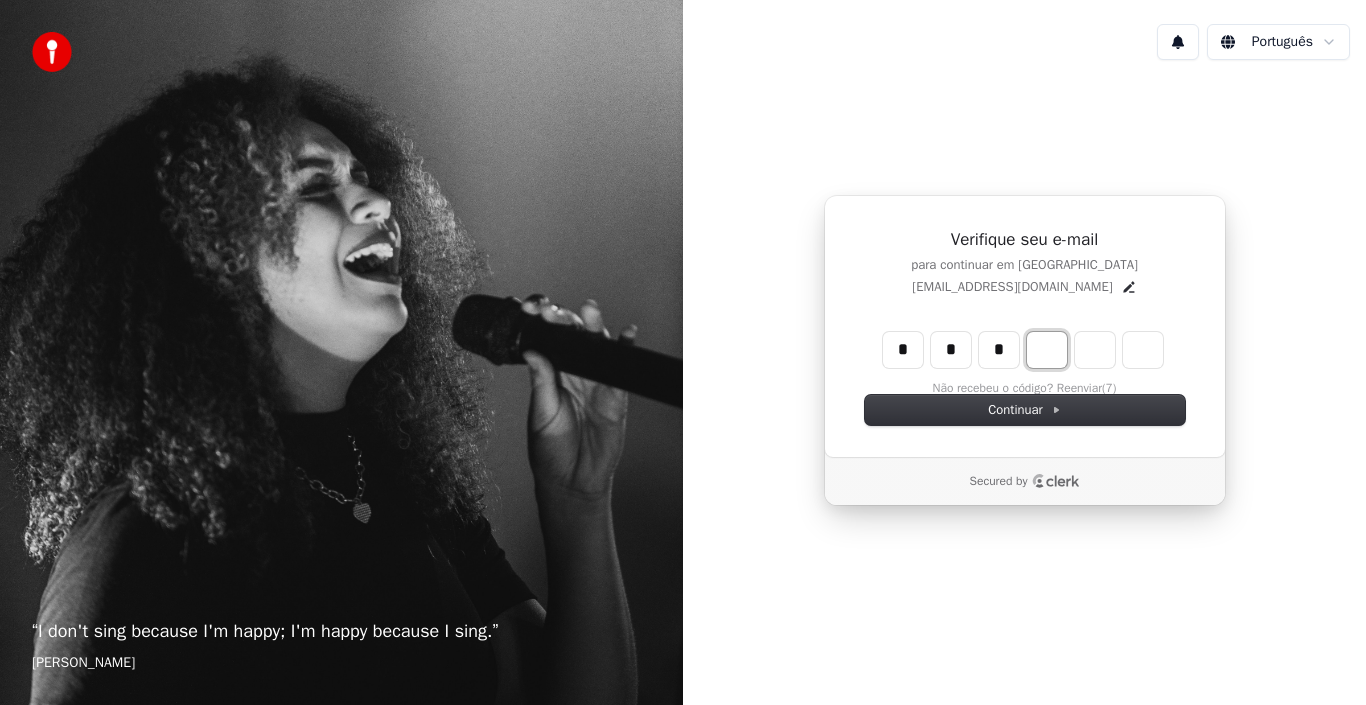 type on "*" 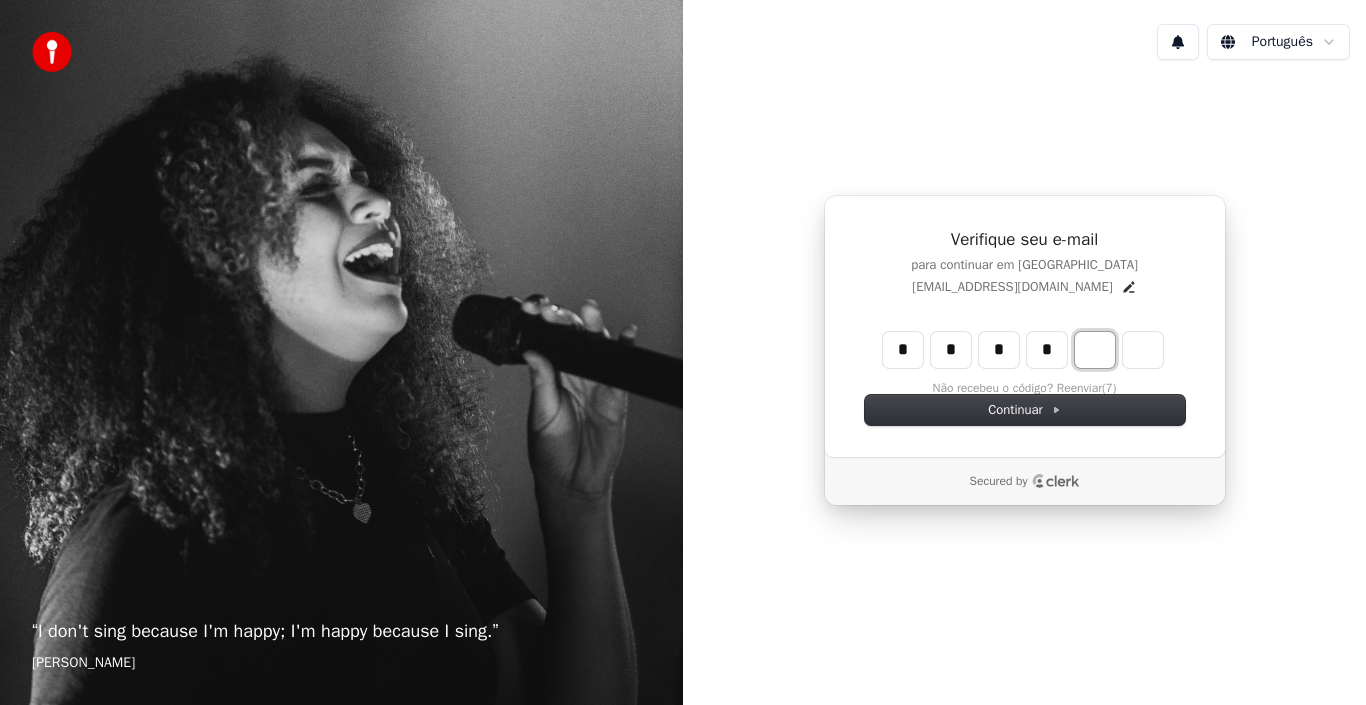 type on "****" 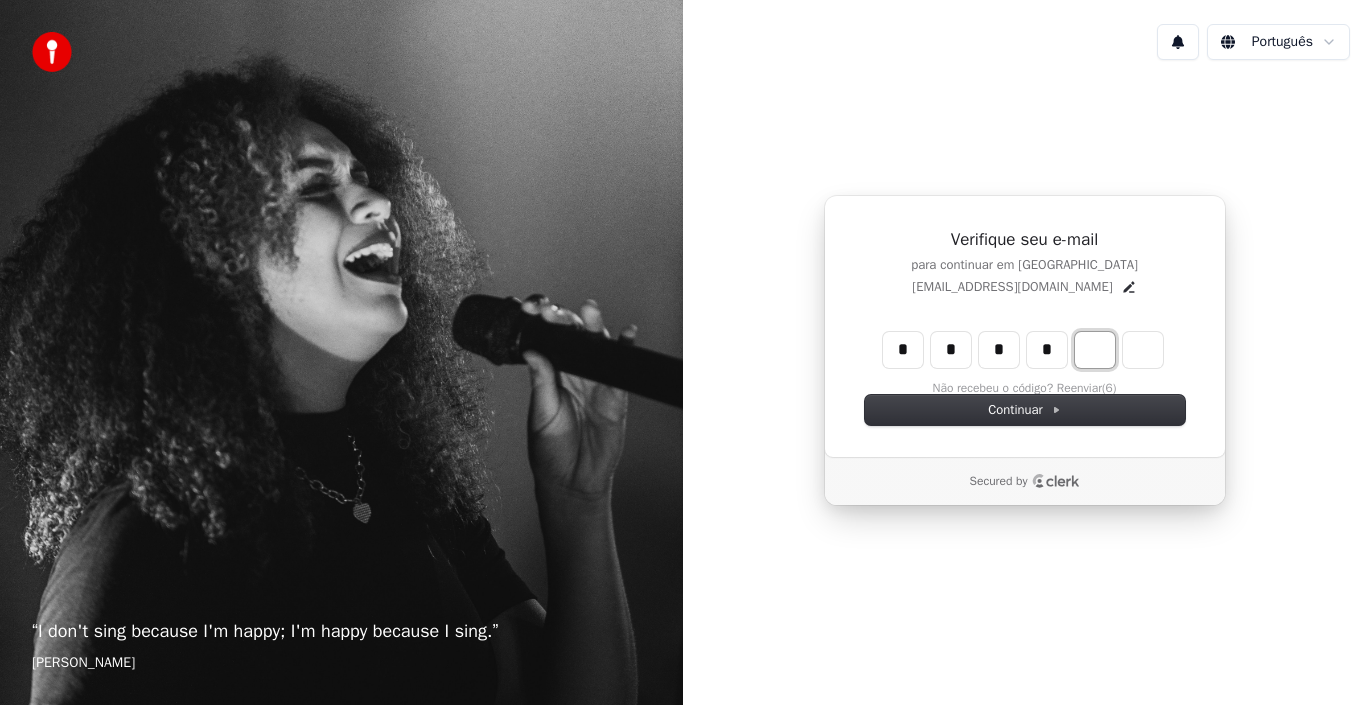 type on "*" 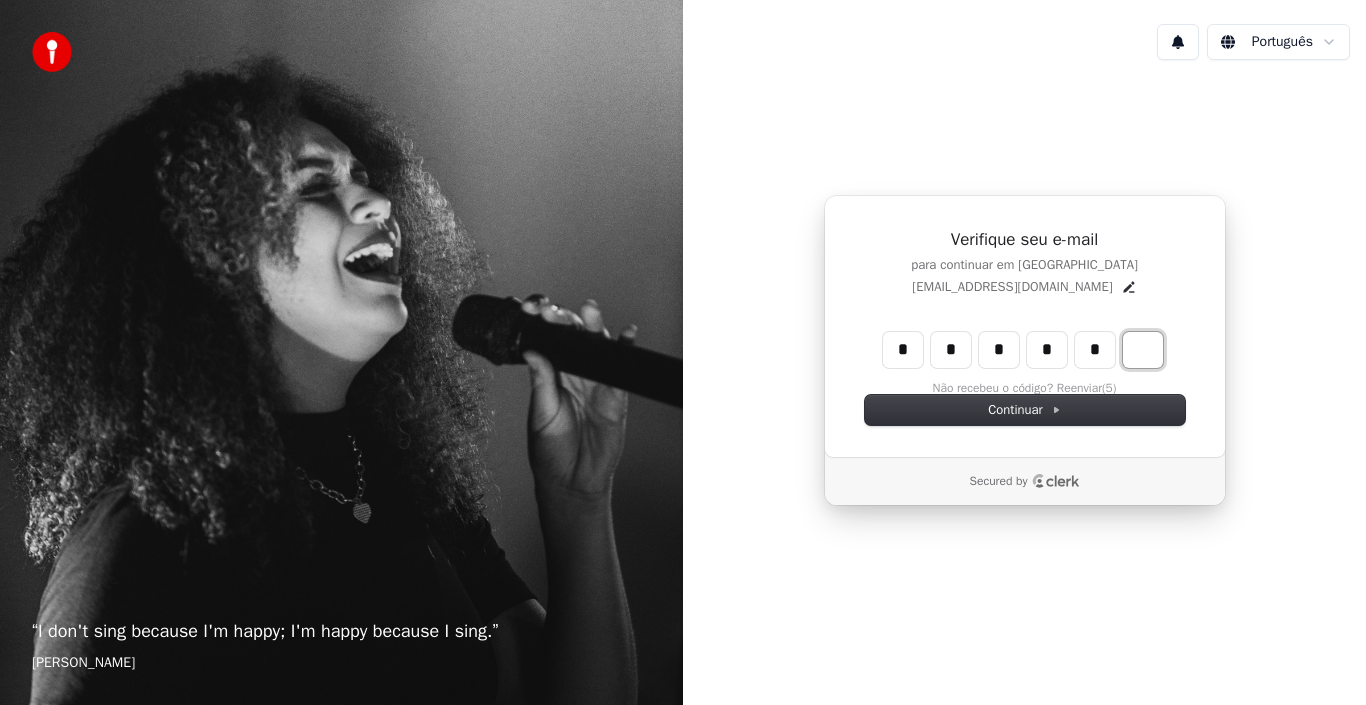 type on "******" 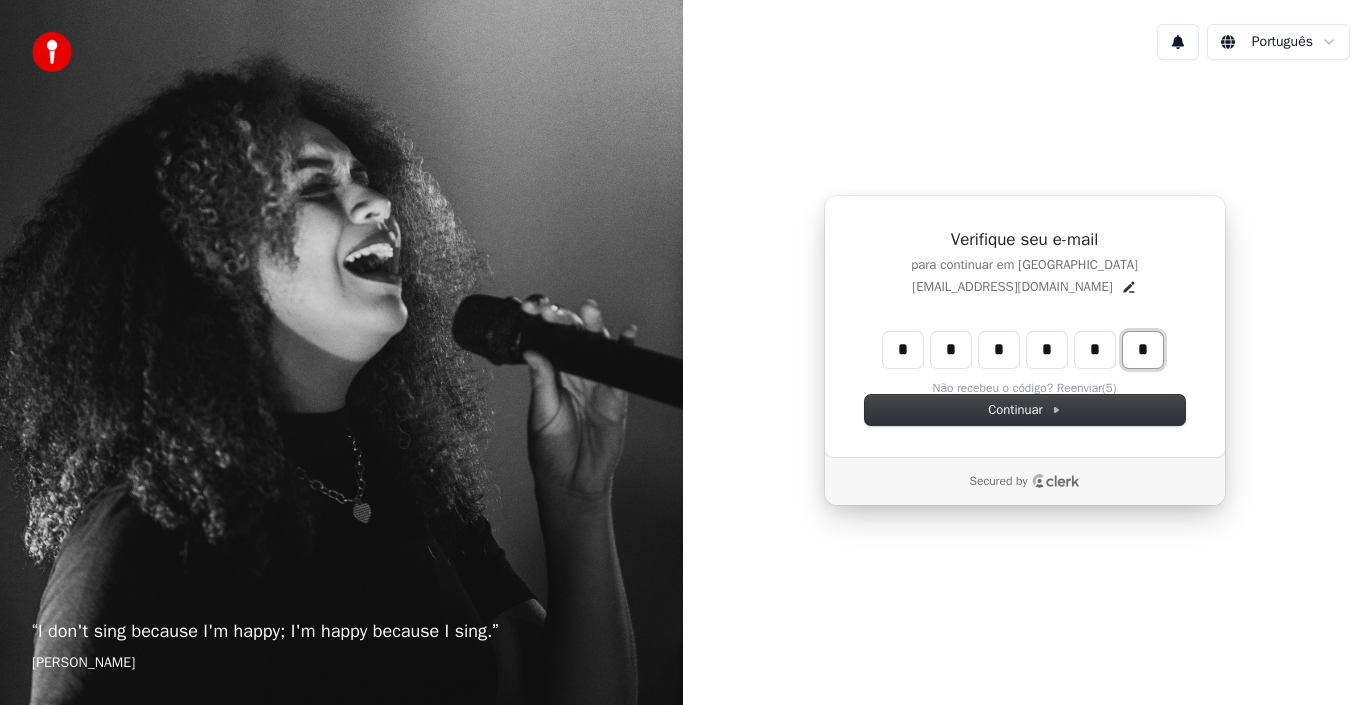 type on "*" 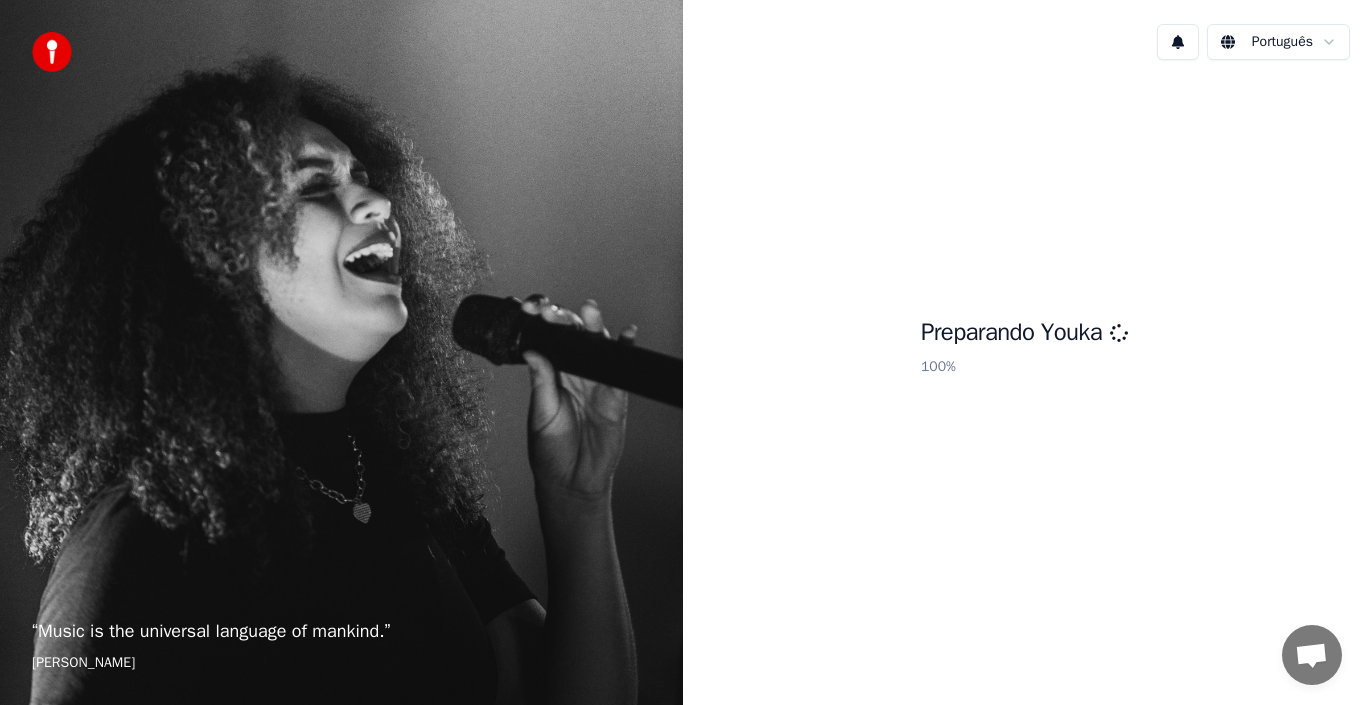 click on "“ Music is the universal language of mankind. ” [PERSON_NAME] Português Preparando Youka 100 %" at bounding box center [683, 352] 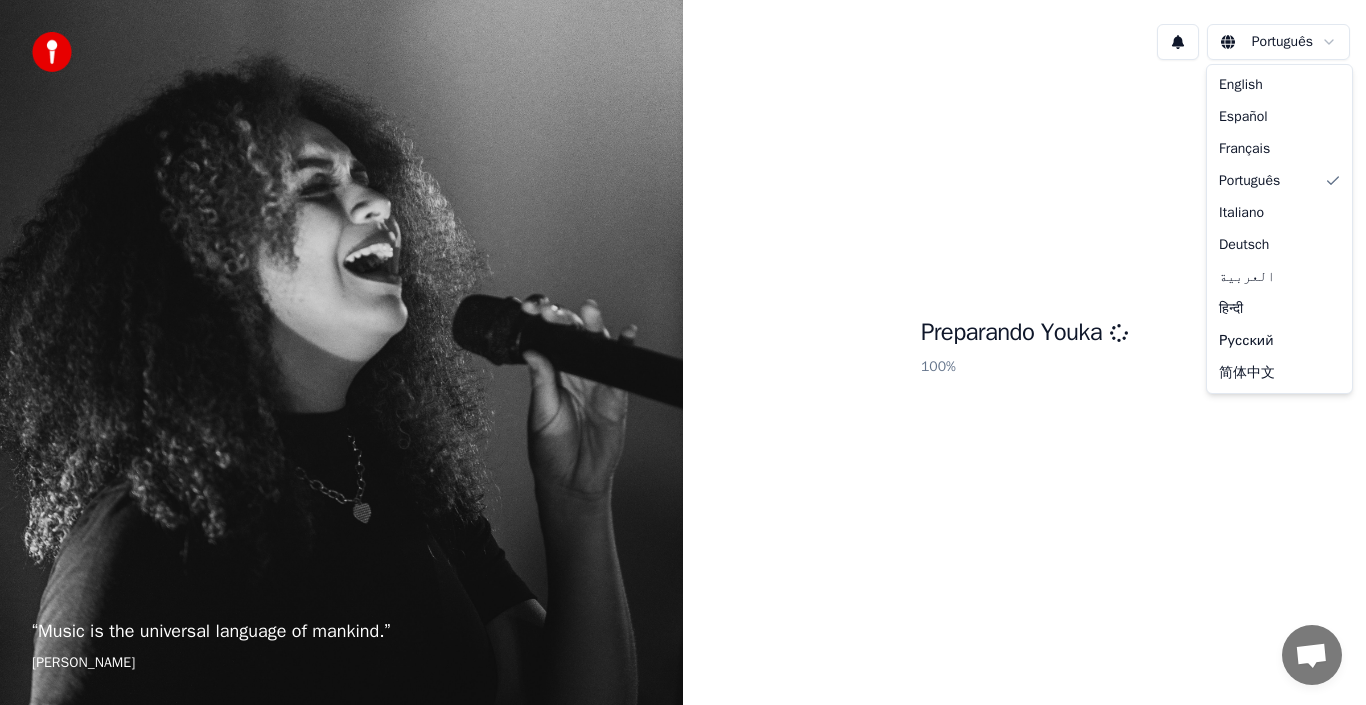 click on "“ Music is the universal language of mankind. ” [PERSON_NAME] Português Preparando Youka 100 %
English Español Français Português Italiano Deutsch العربية हिन्दी Русский 简体中文" at bounding box center (683, 352) 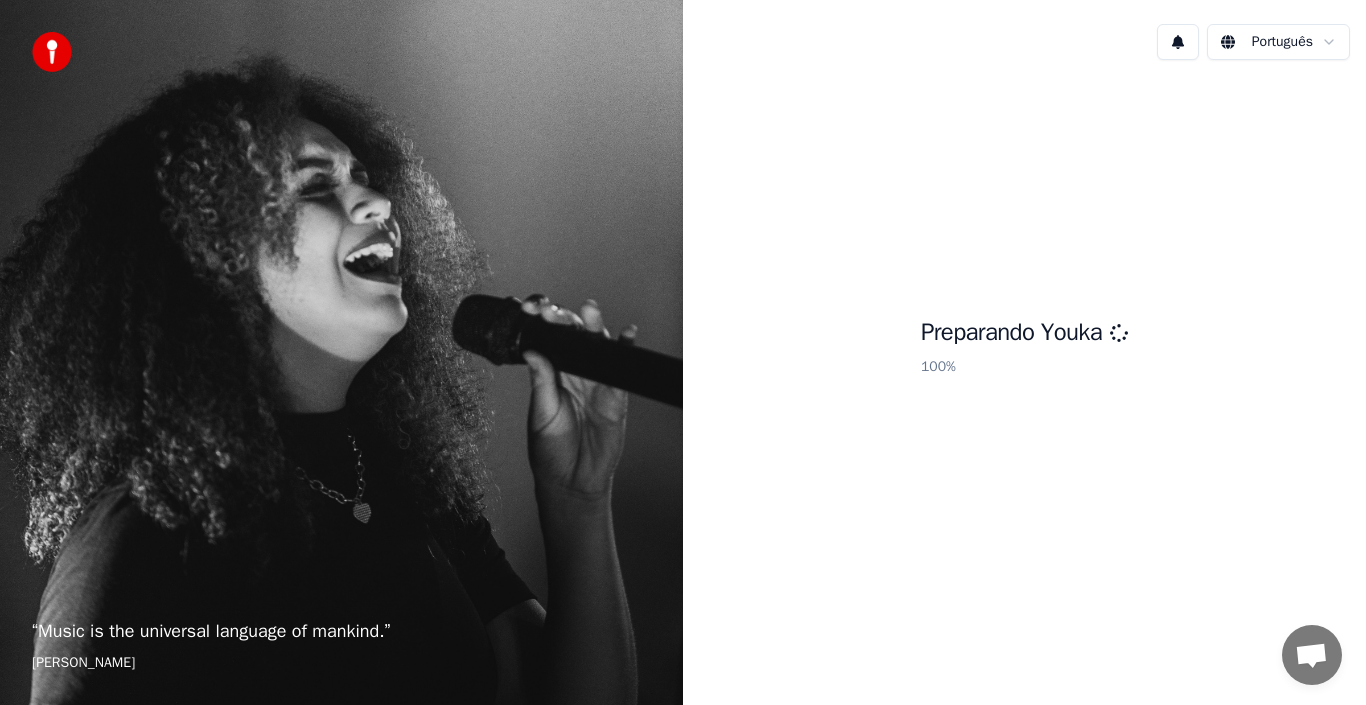 click on "“ Music is the universal language of mankind. ” [PERSON_NAME] Português Preparando Youka 100 %" at bounding box center (683, 352) 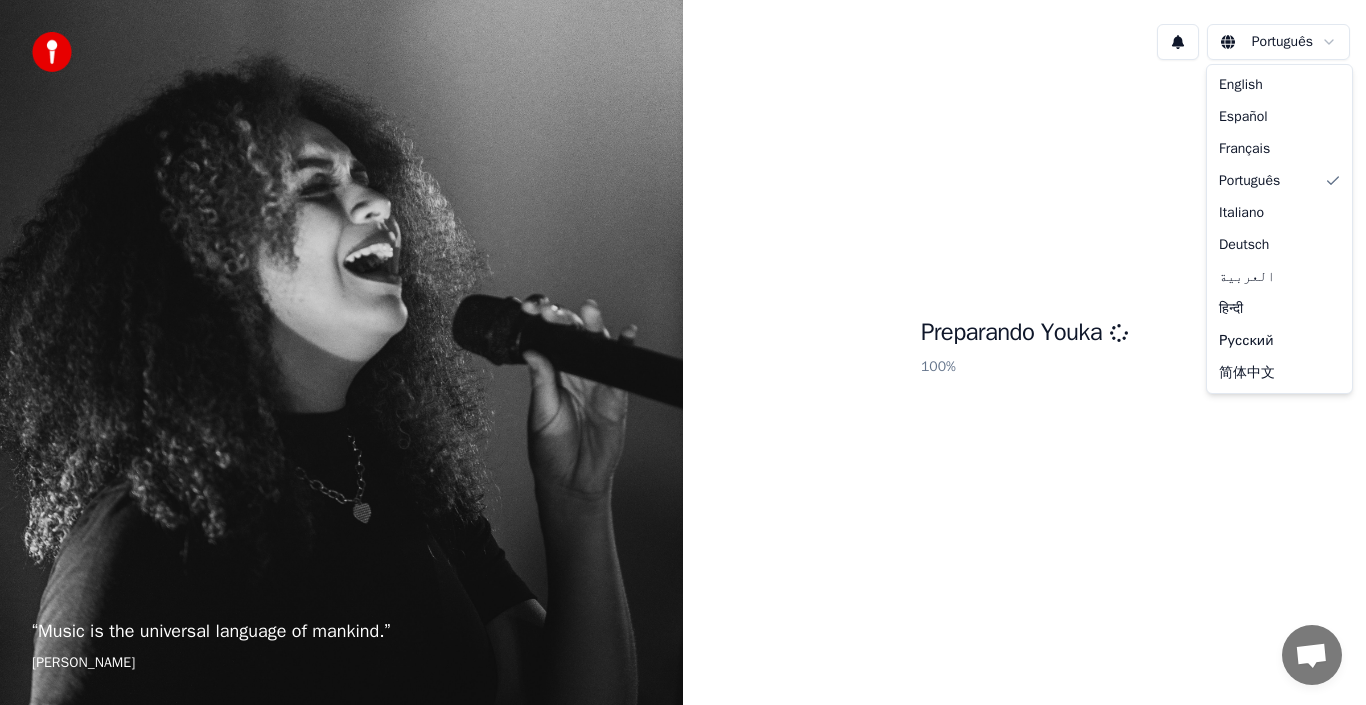 click on "“ Music is the universal language of mankind. ” [PERSON_NAME] Português Preparando Youka 100 %
English Español Français Português Italiano Deutsch العربية हिन्दी Русский 简体中文" at bounding box center (683, 352) 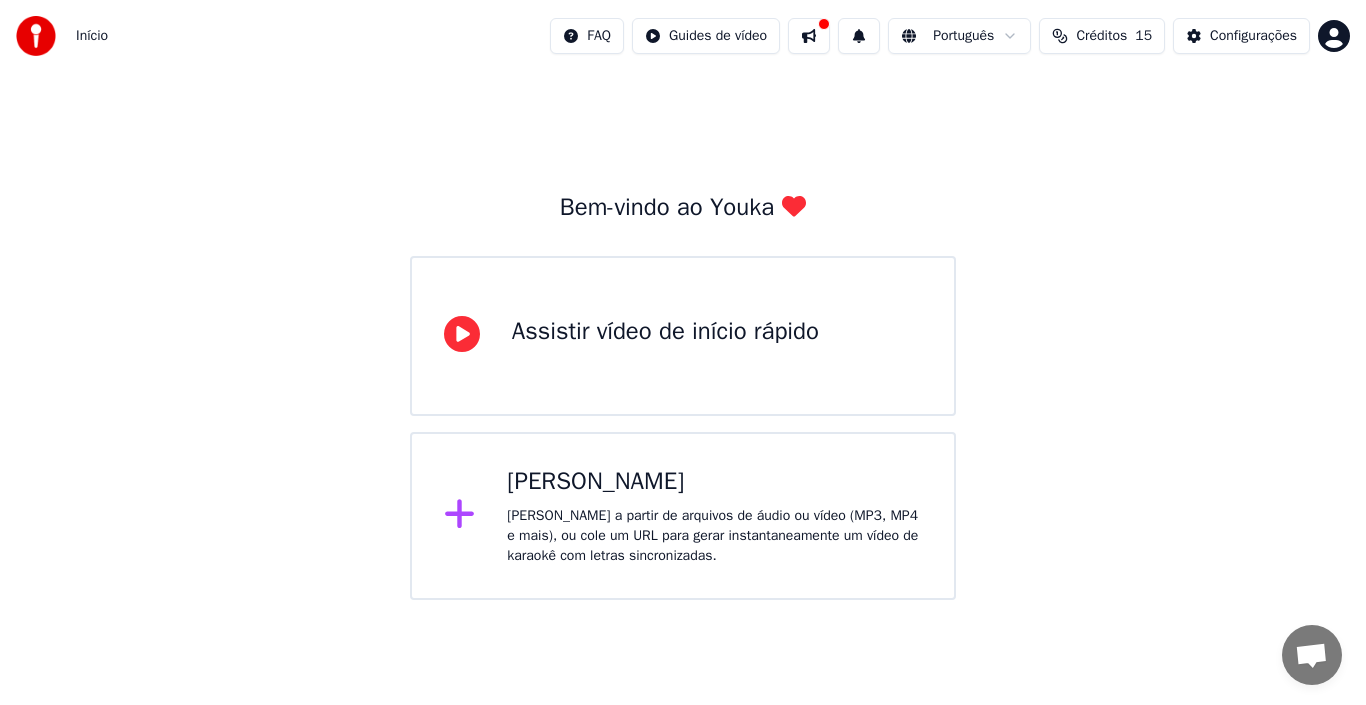 click 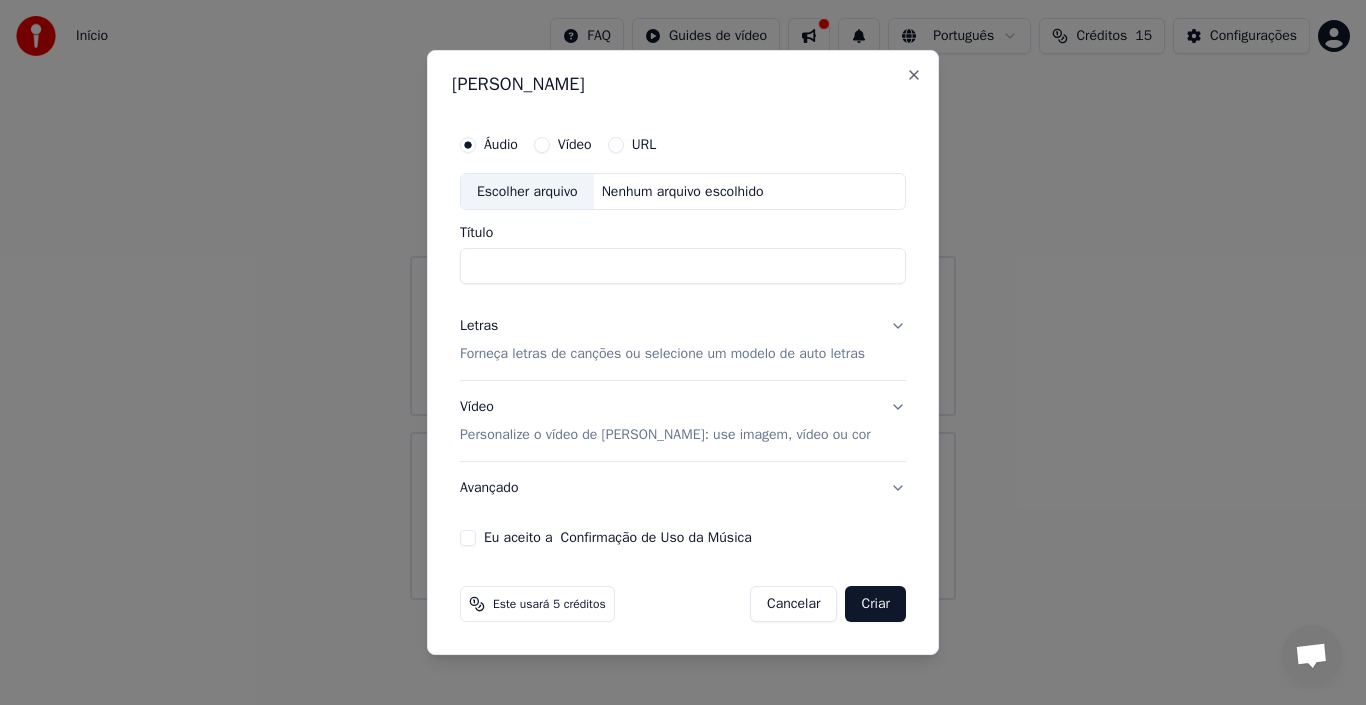 click on "Vídeo Personalize o vídeo de karaokê: use imagem, vídeo ou cor" at bounding box center (683, 422) 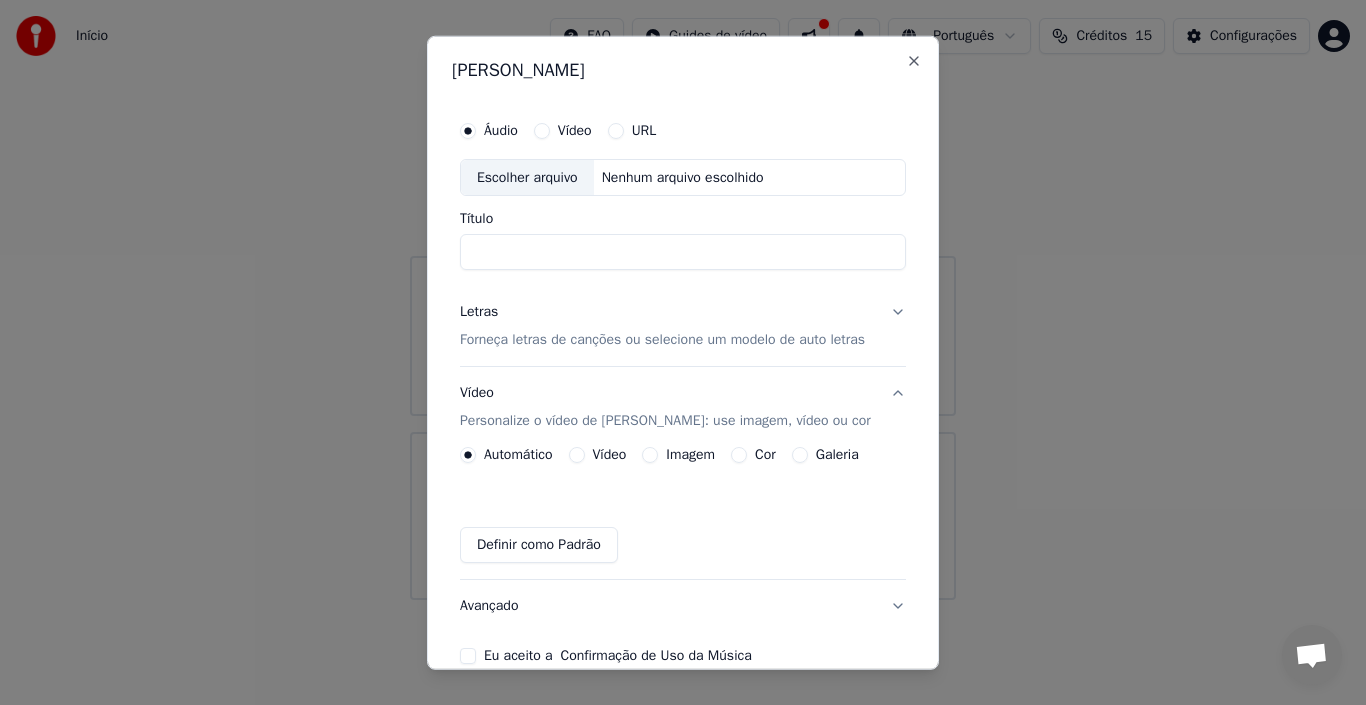click on "Título" at bounding box center [683, 252] 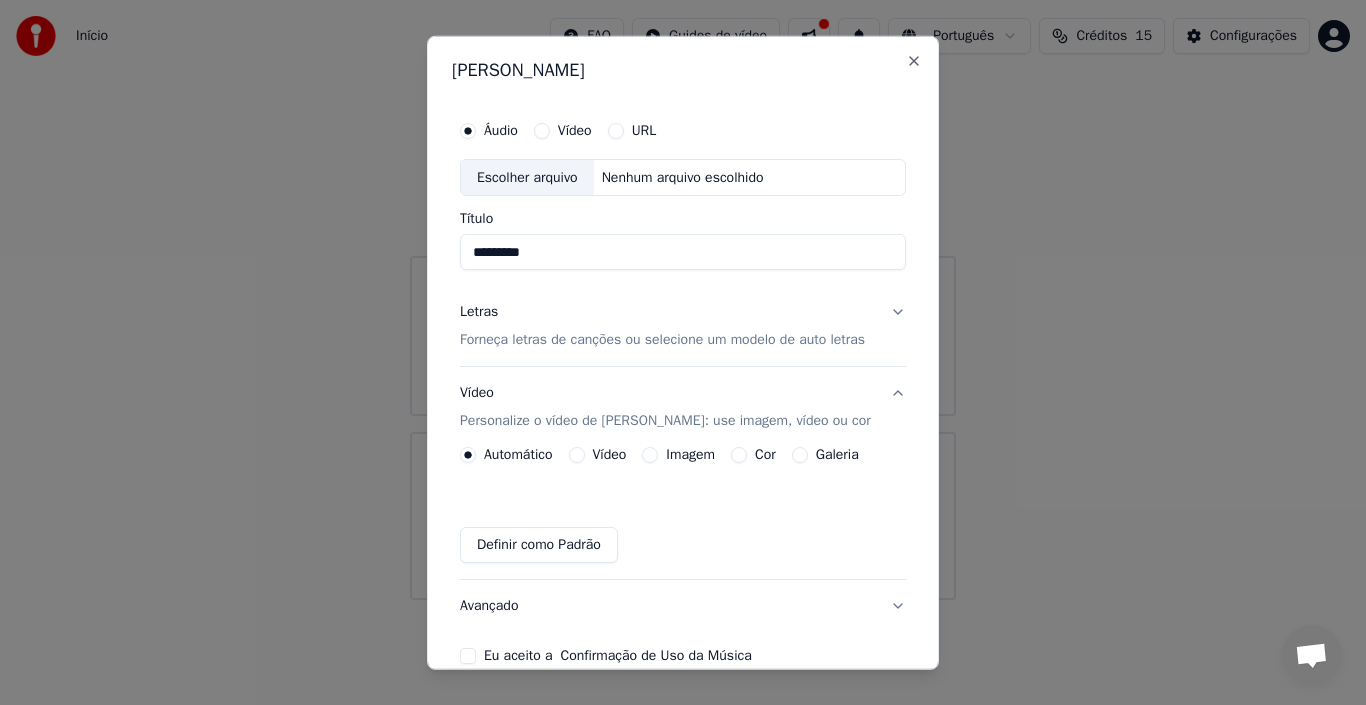 type on "*********" 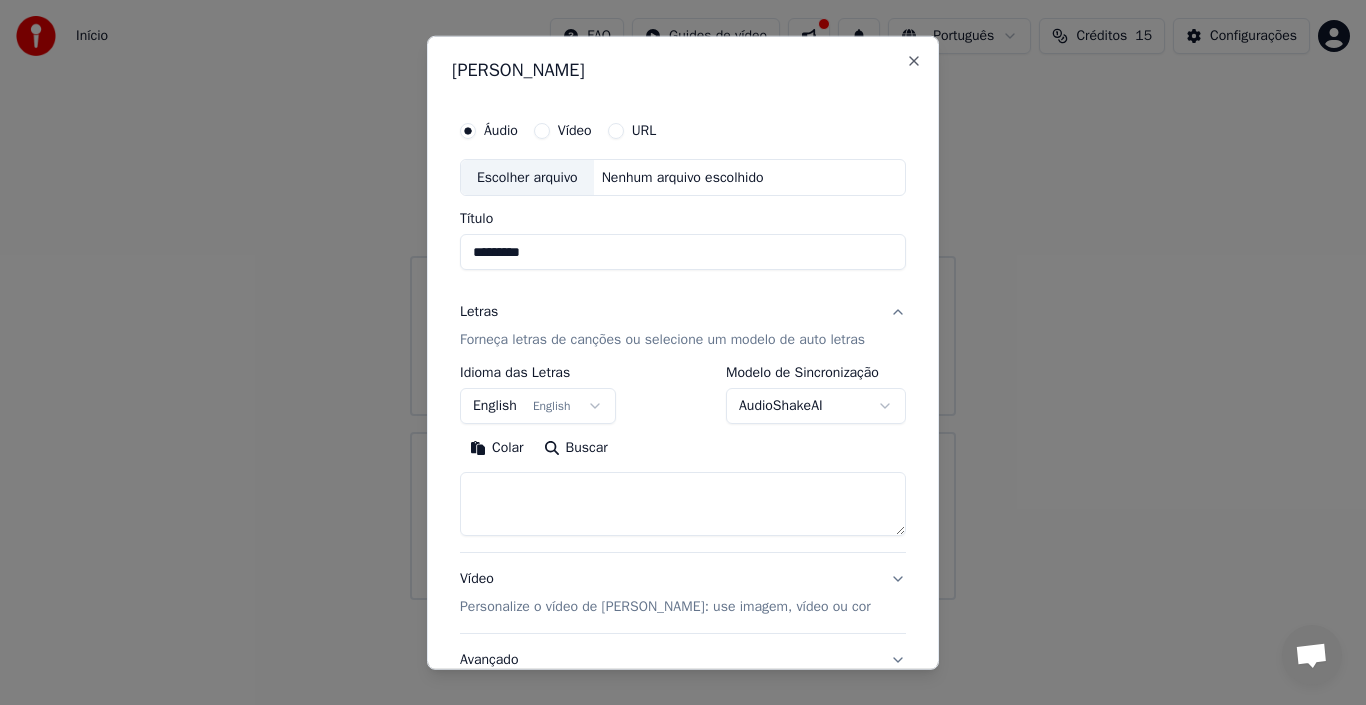 click on "English English" at bounding box center [538, 406] 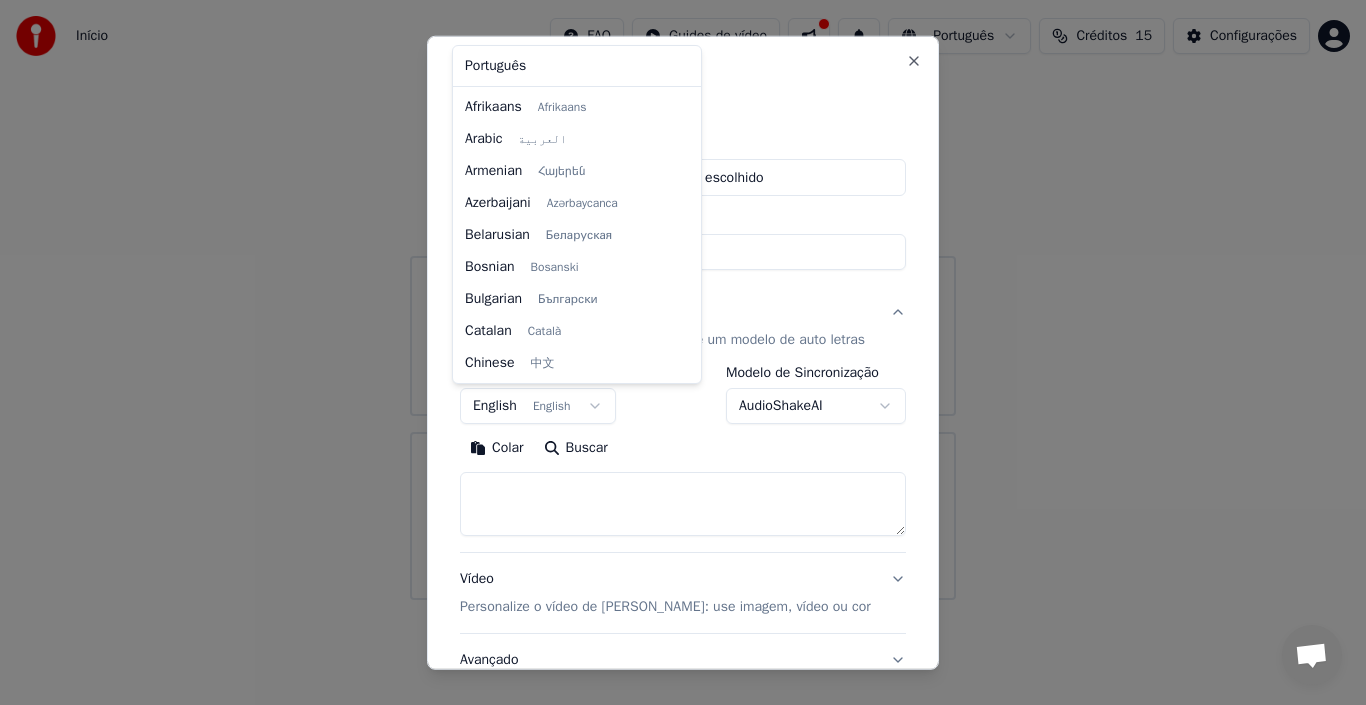 scroll, scrollTop: 160, scrollLeft: 0, axis: vertical 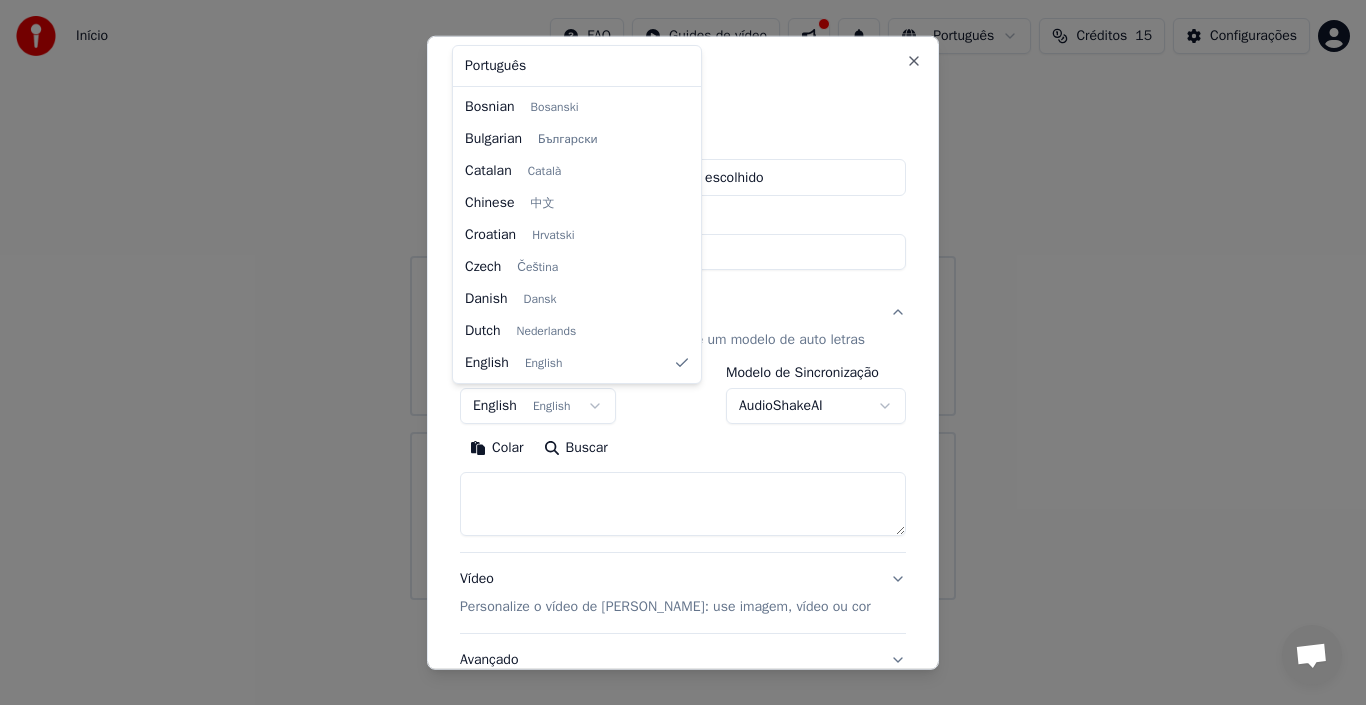 click at bounding box center (683, 352) 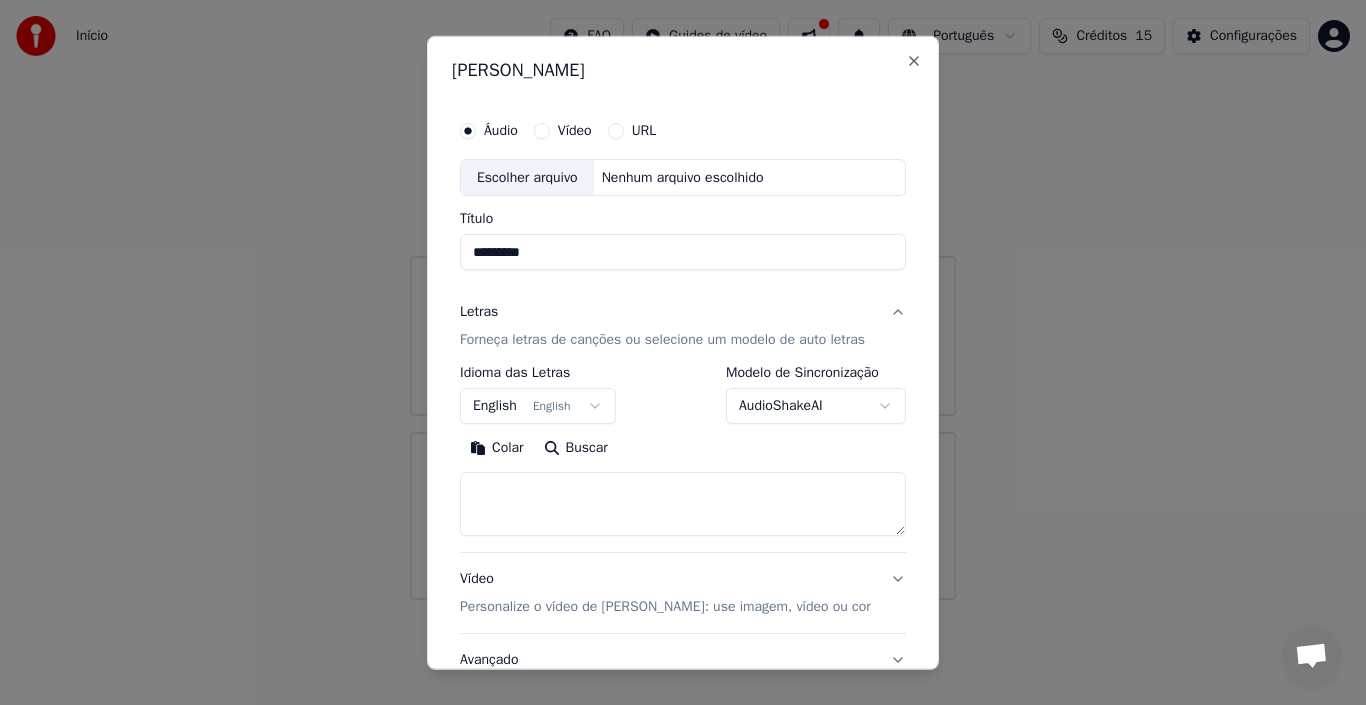 click on "**********" at bounding box center (683, 300) 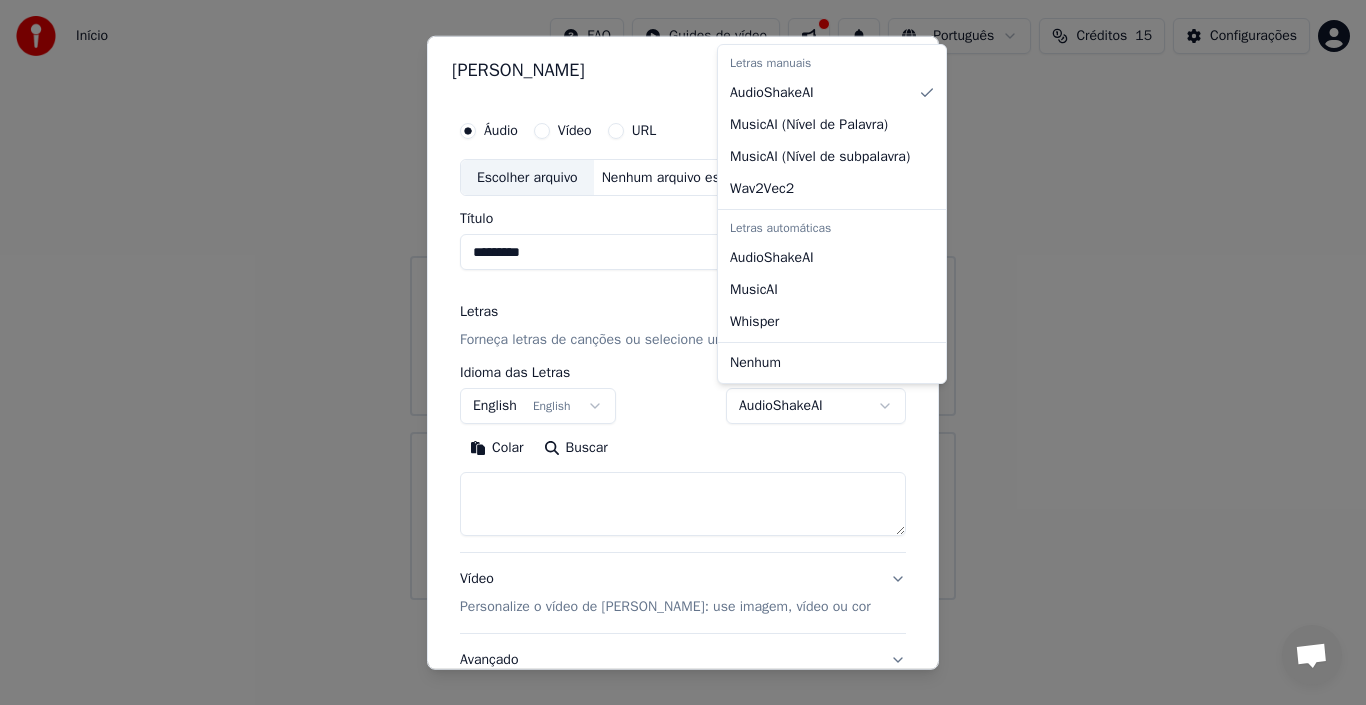 click on "**********" at bounding box center (683, 300) 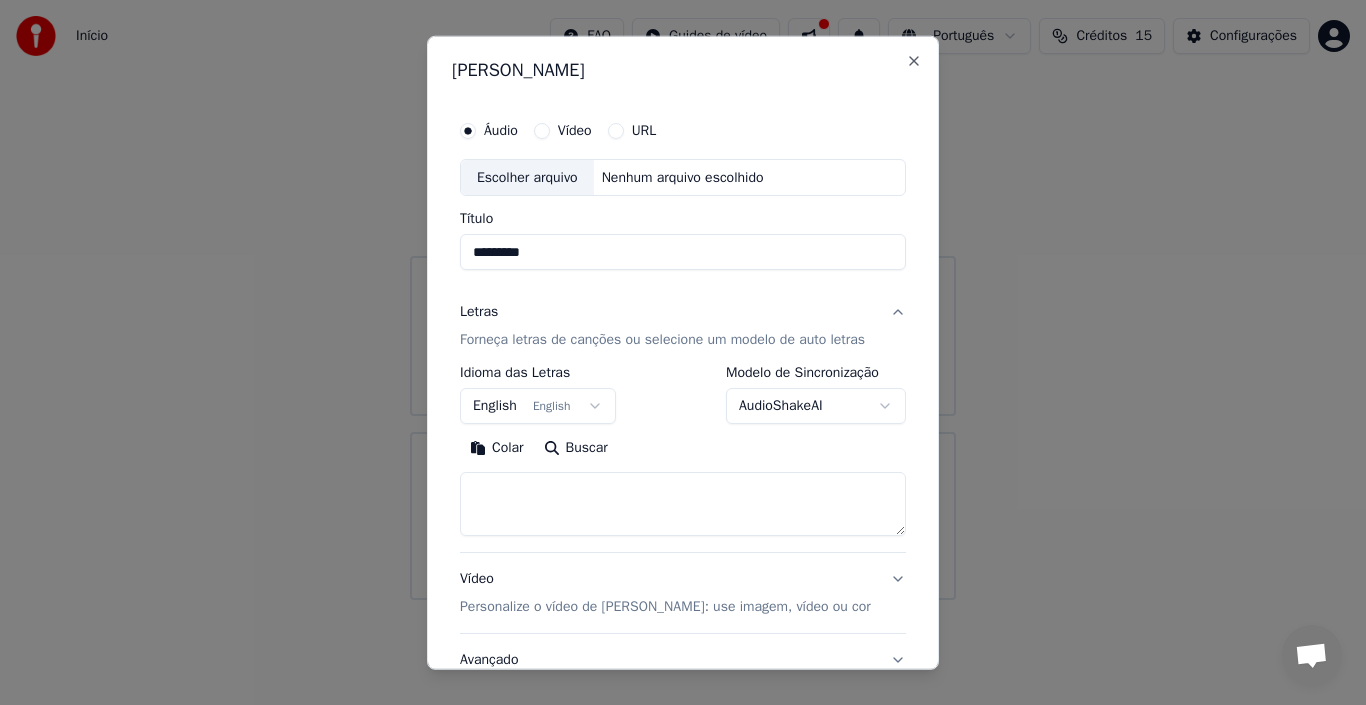 click on "Vídeo" at bounding box center (575, 130) 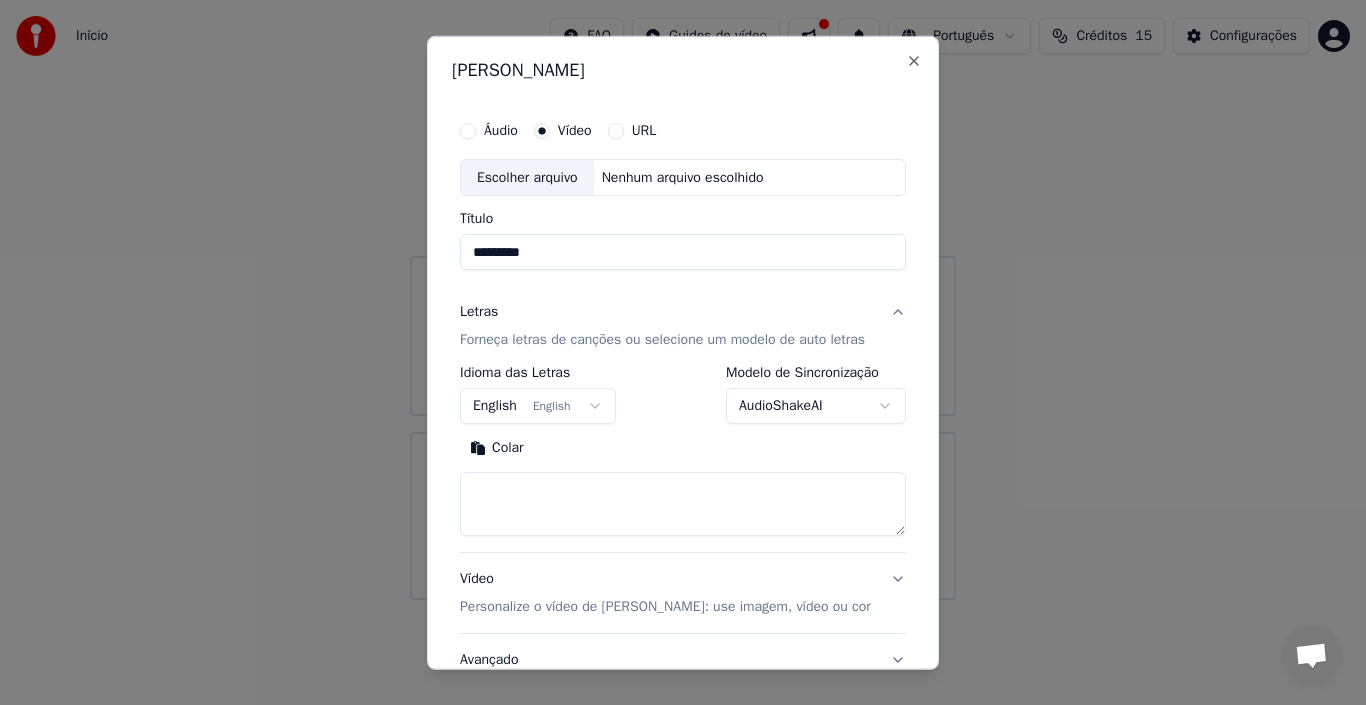 type 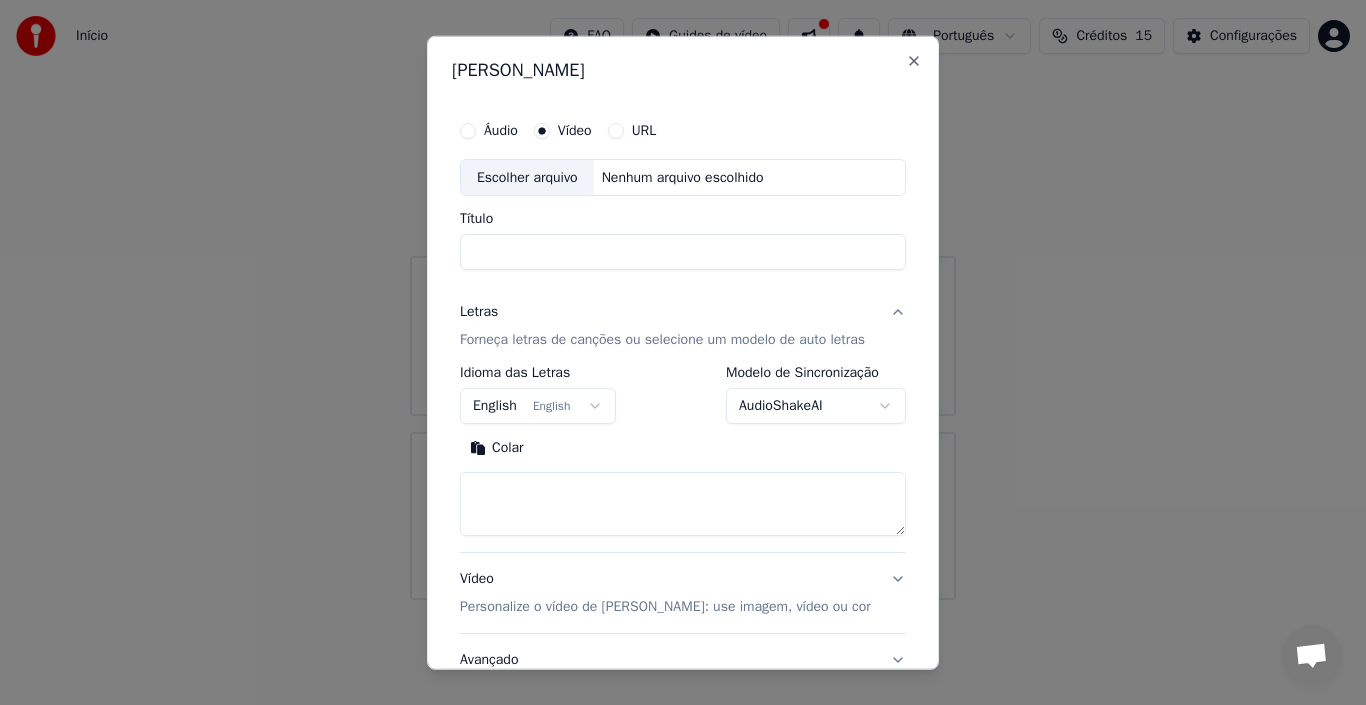 click on "**********" at bounding box center (683, 352) 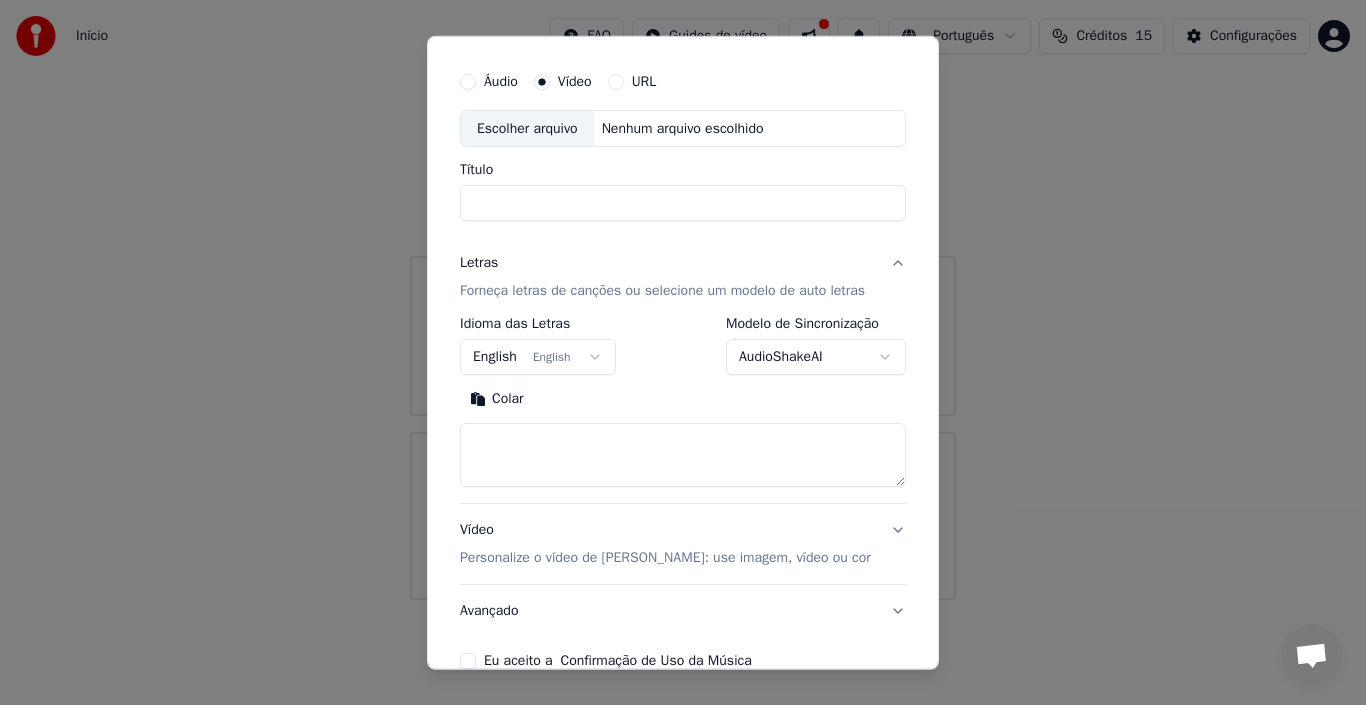 scroll, scrollTop: 0, scrollLeft: 0, axis: both 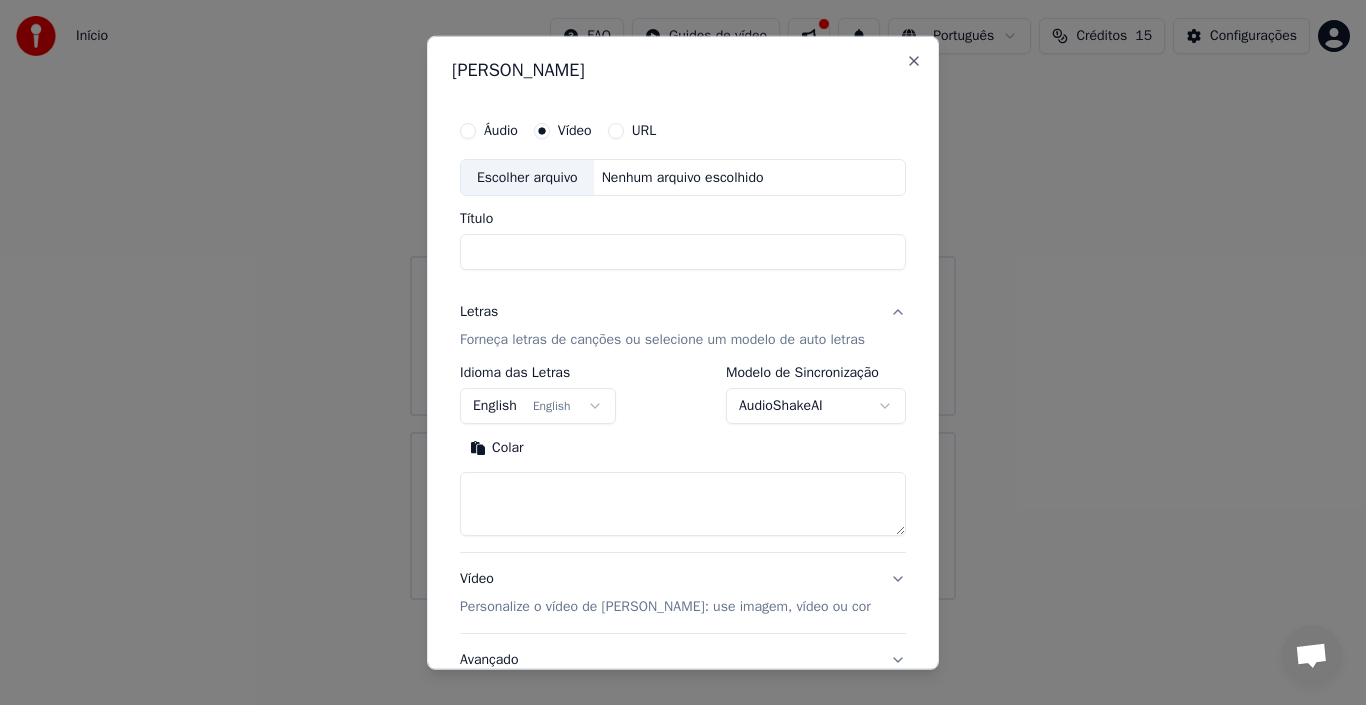 click at bounding box center [683, 504] 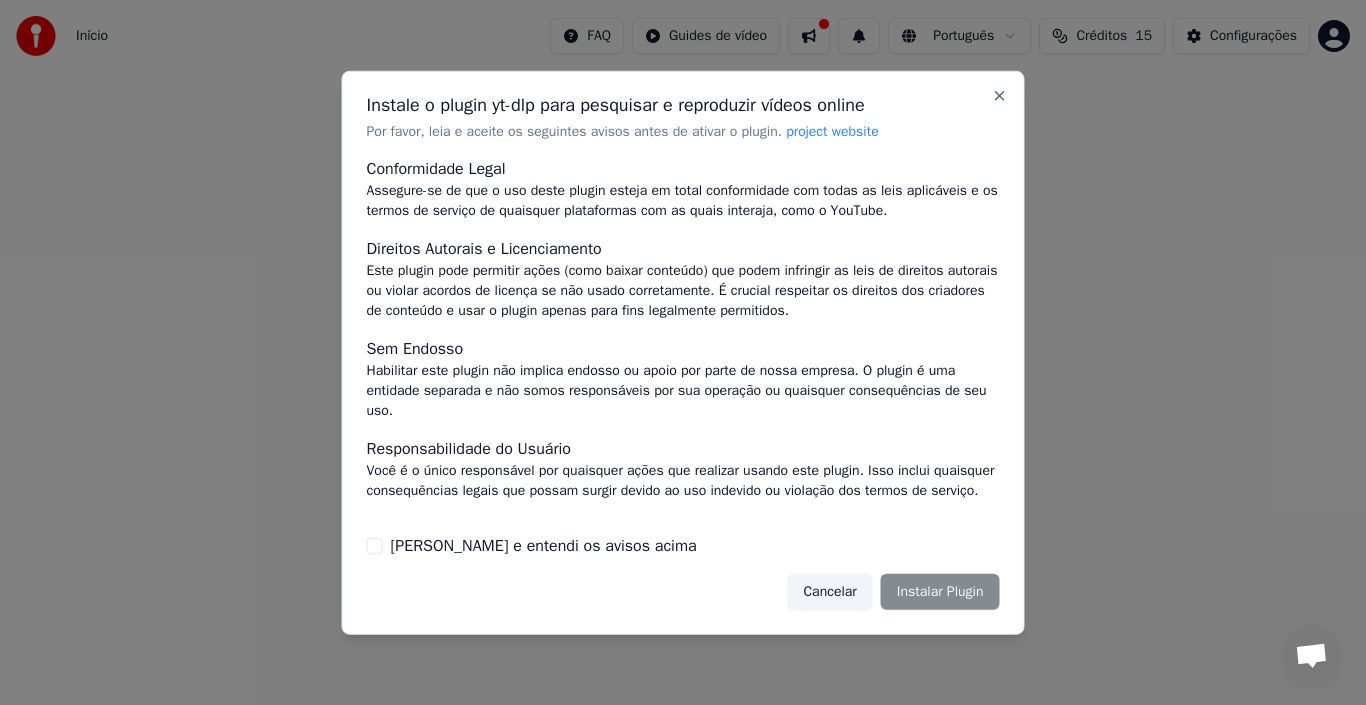 click on "Cancelar Instalar Plugin" at bounding box center (893, 592) 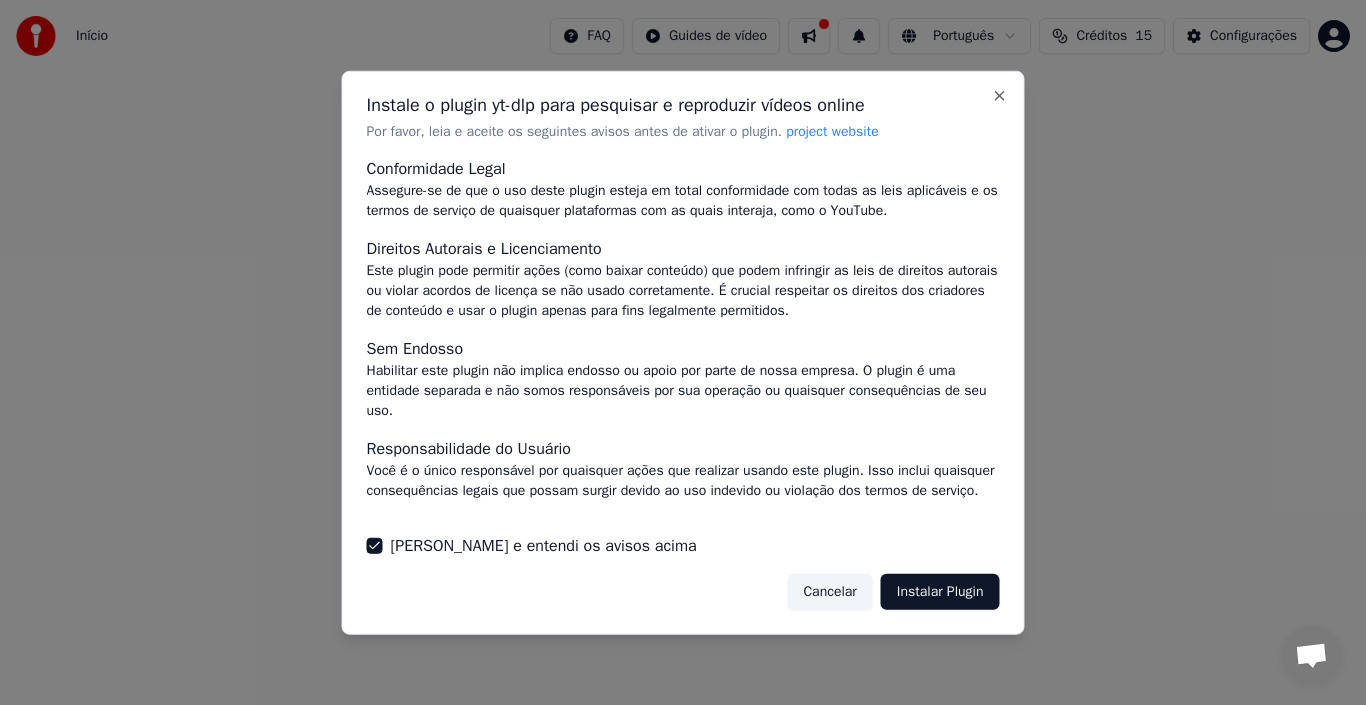click on "Instalar Plugin" at bounding box center (940, 592) 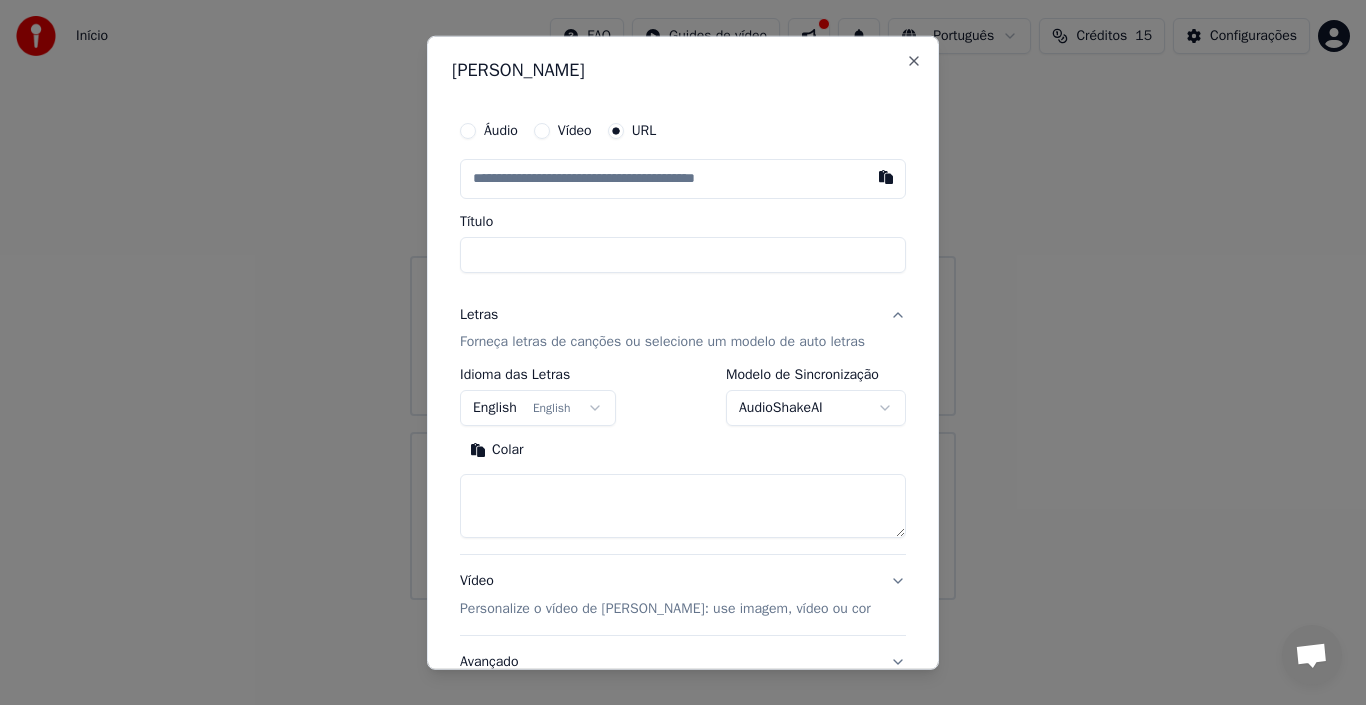 click on "Áudio Vídeo URL" at bounding box center [683, 154] 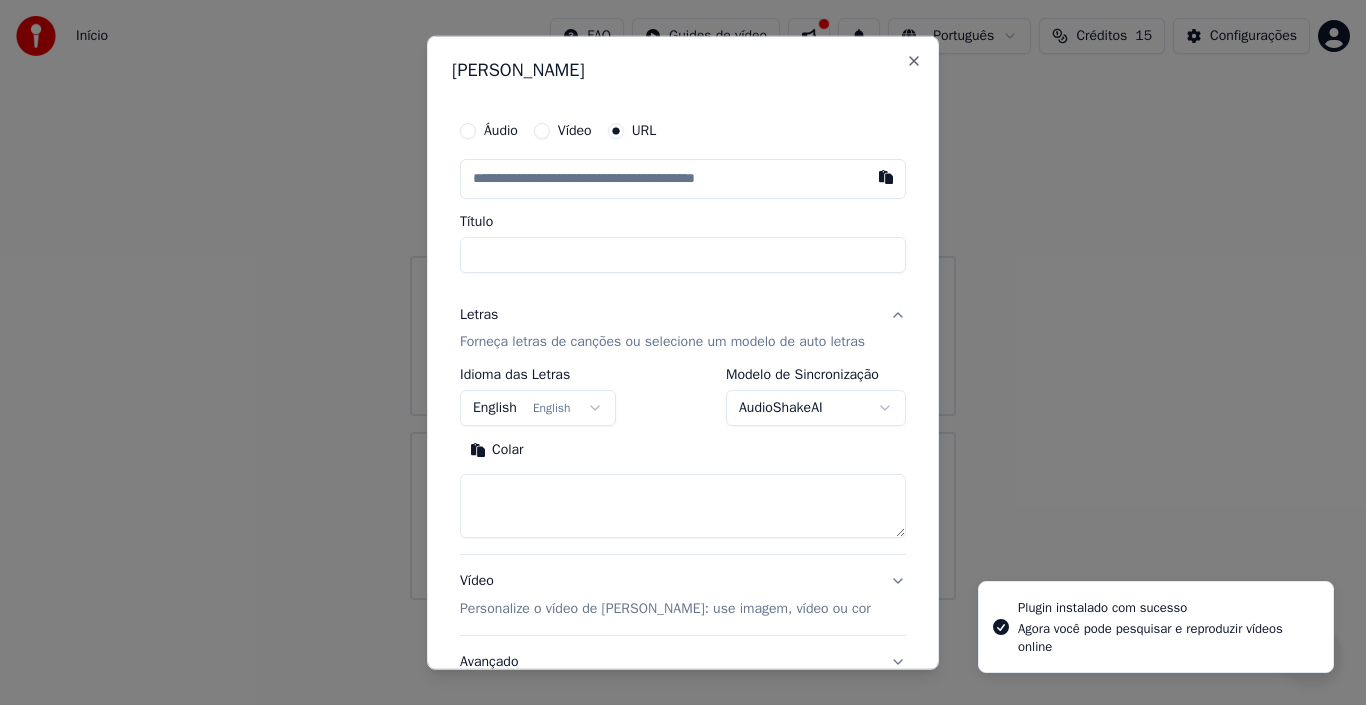 click at bounding box center [683, 178] 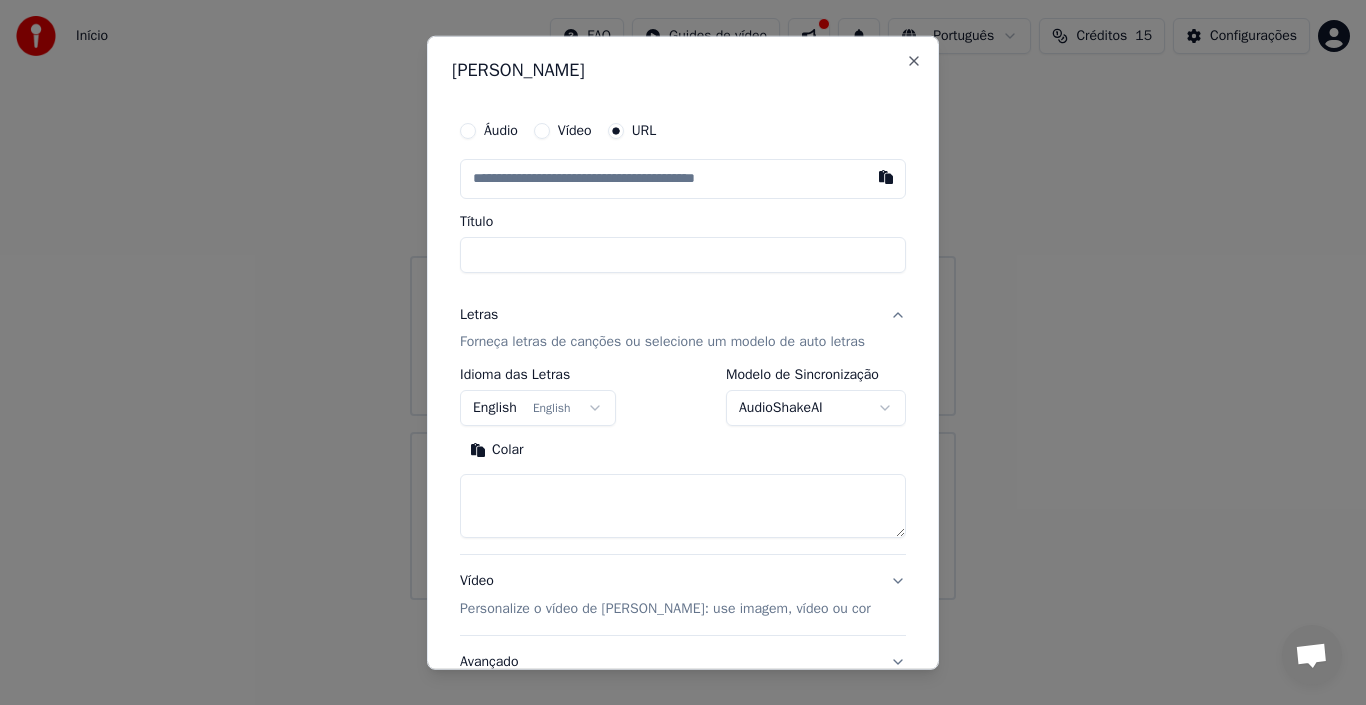 click at bounding box center [683, 178] 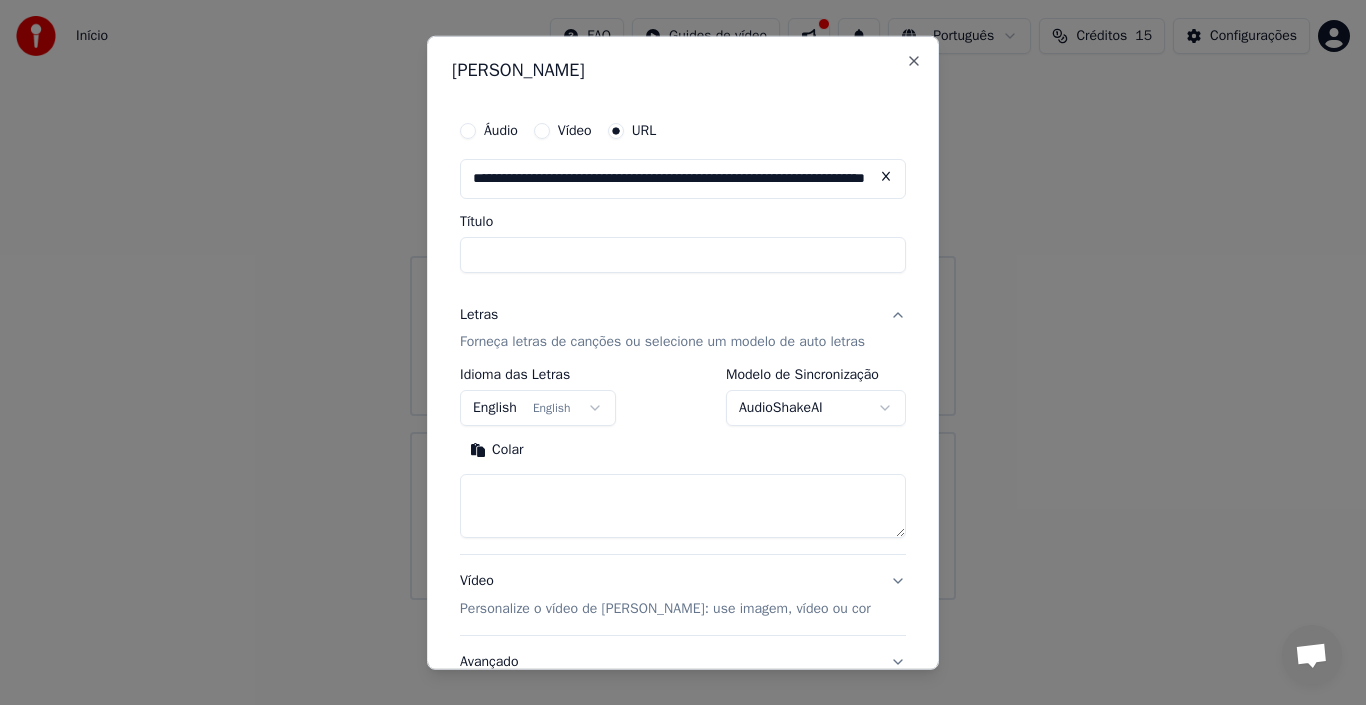 type on "**********" 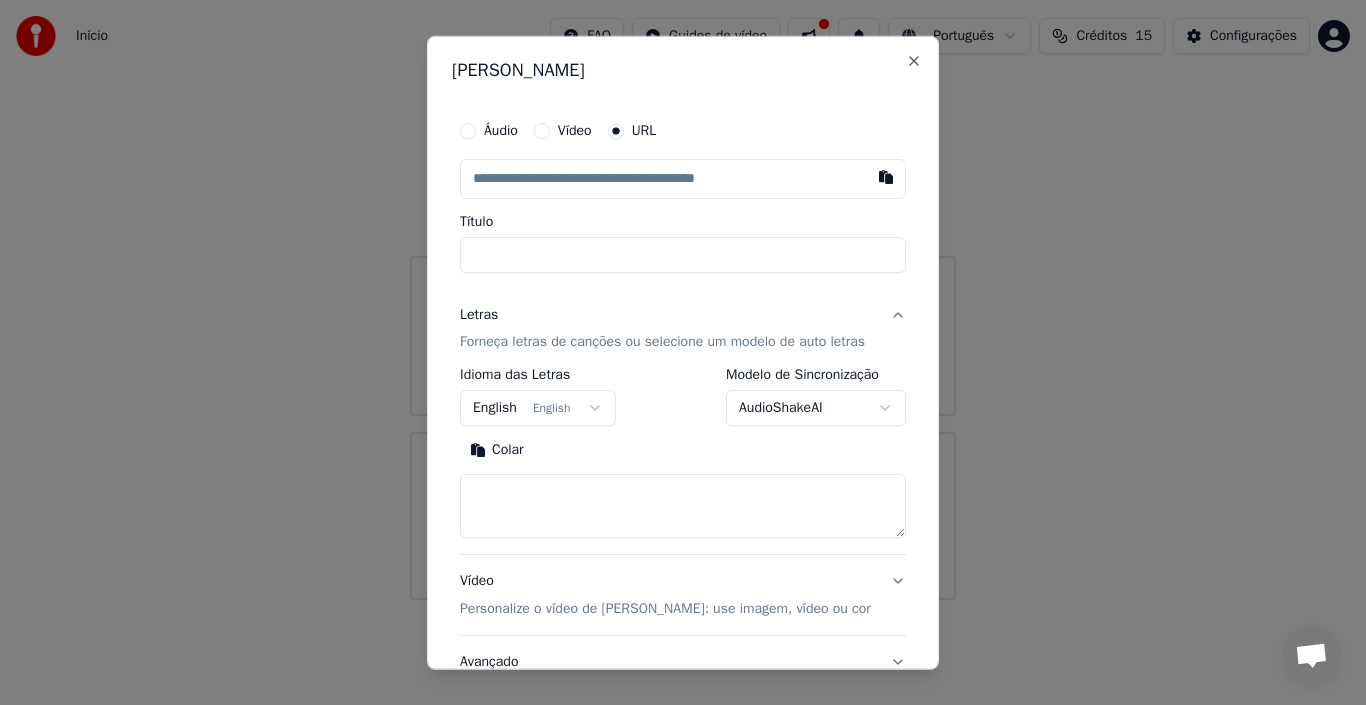 click at bounding box center (886, 176) 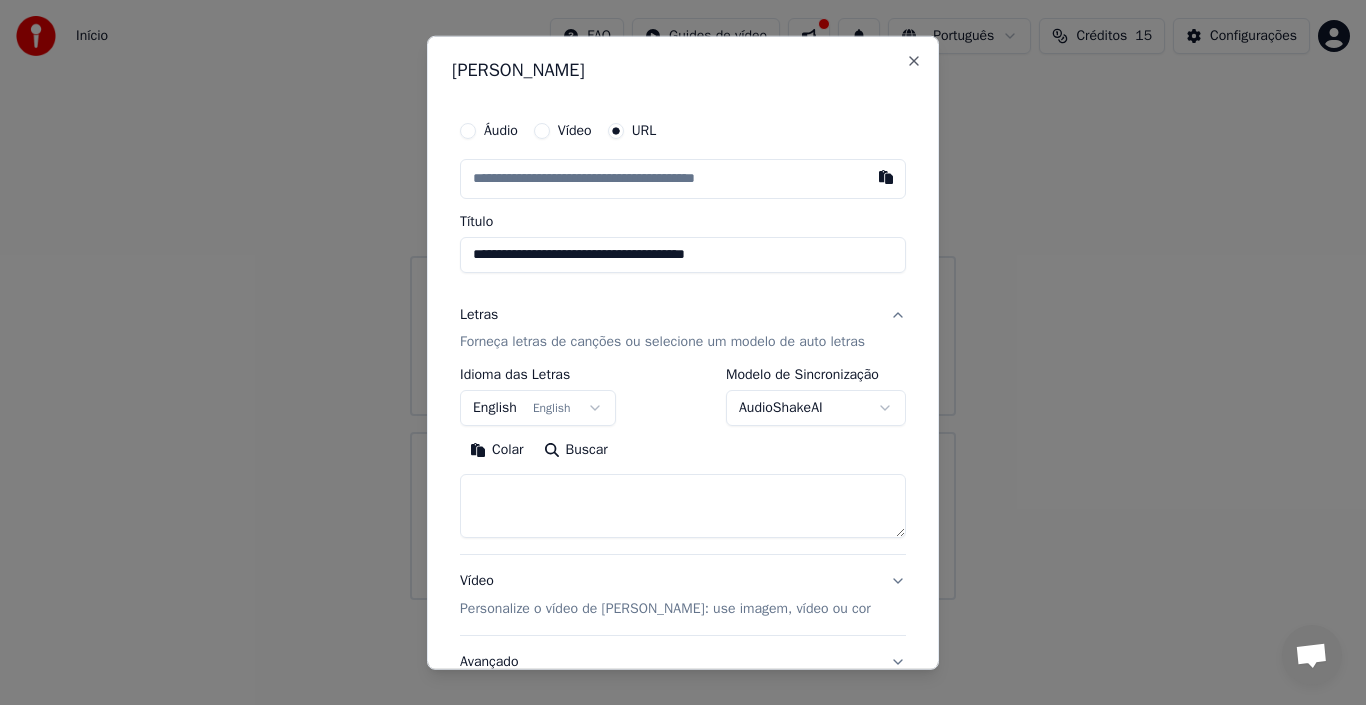 scroll, scrollTop: 159, scrollLeft: 0, axis: vertical 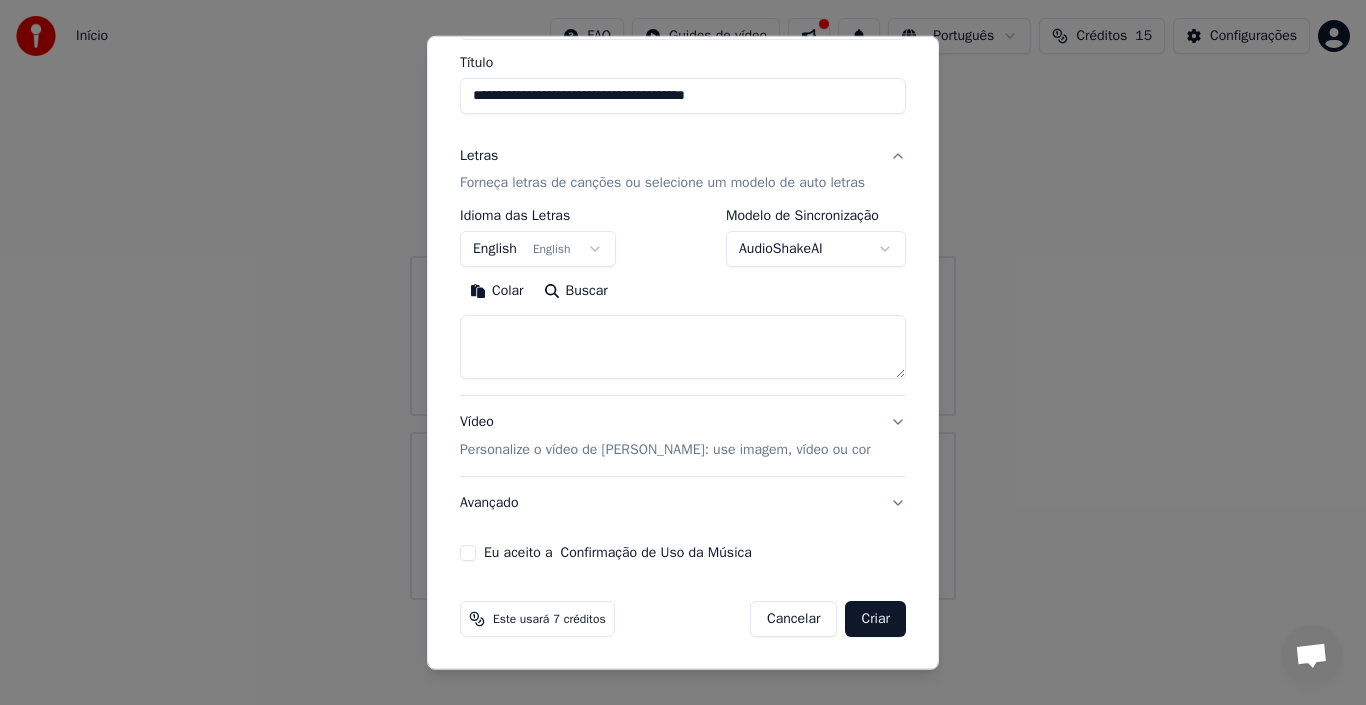click on "Criar" at bounding box center [875, 619] 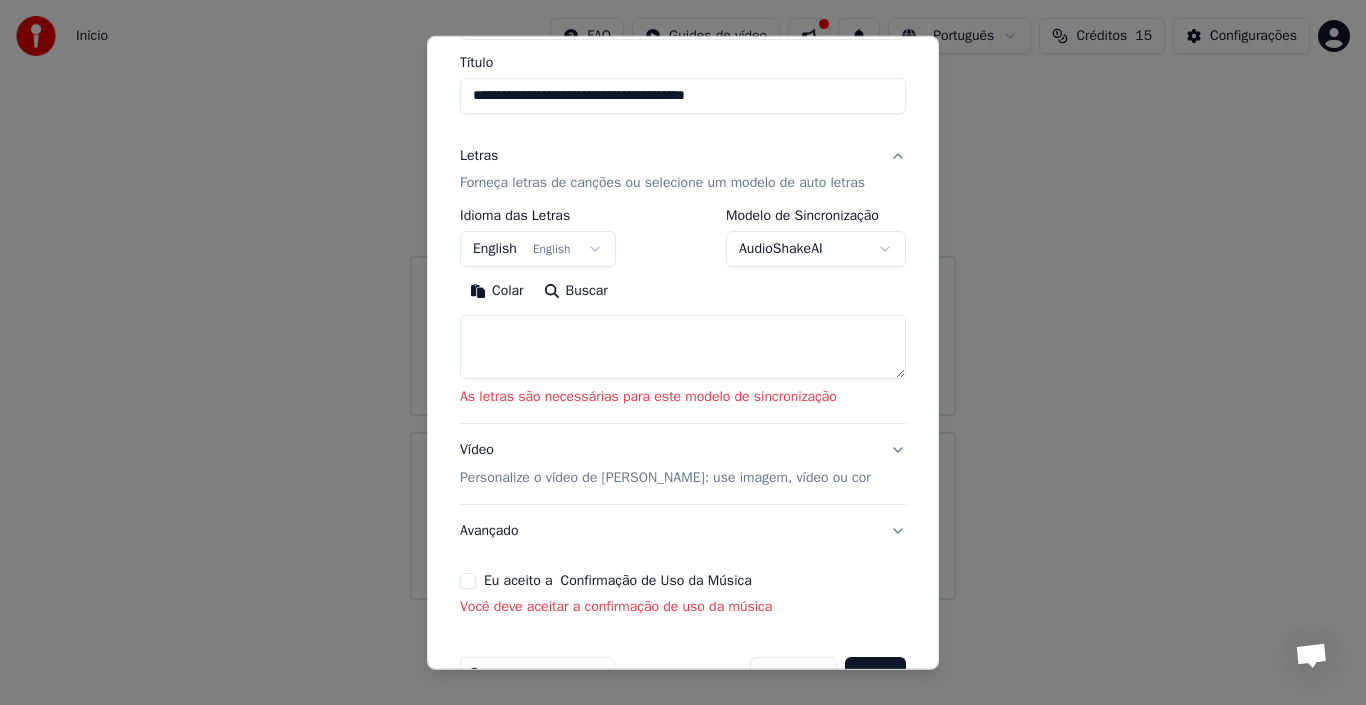 click at bounding box center (683, 347) 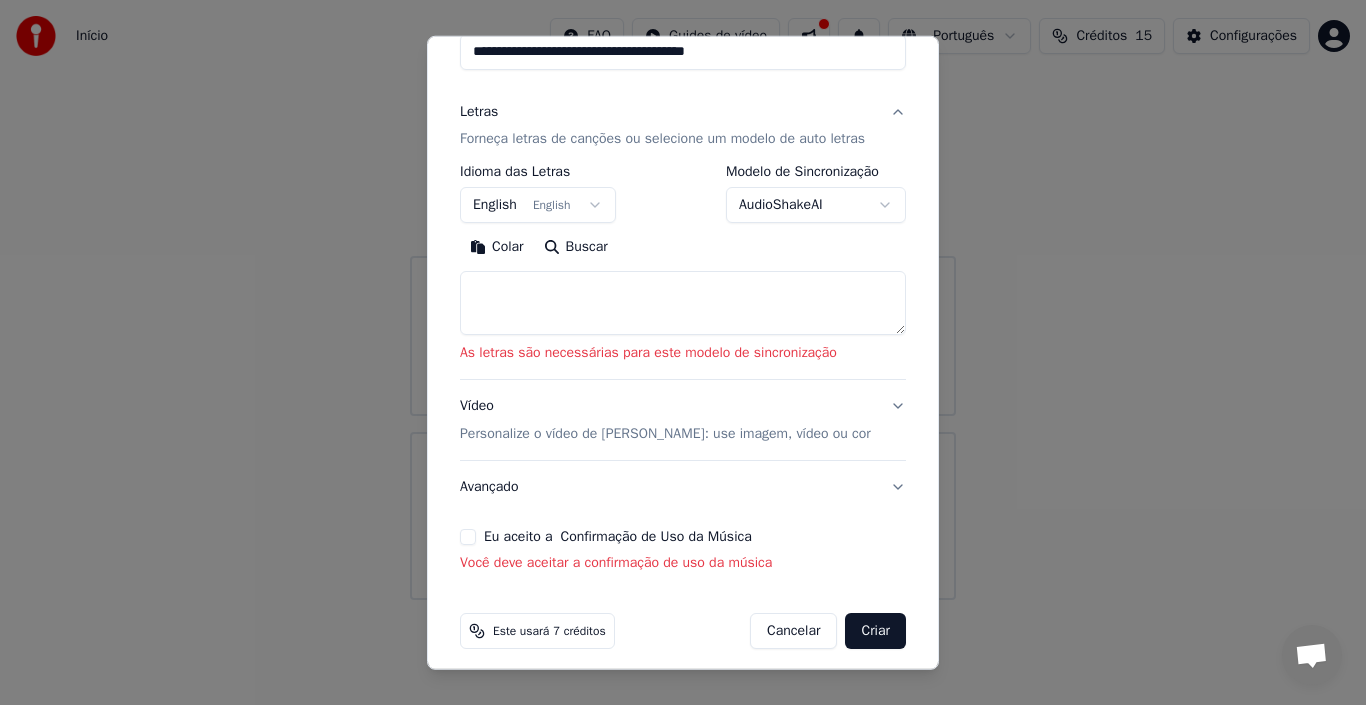 scroll, scrollTop: 215, scrollLeft: 0, axis: vertical 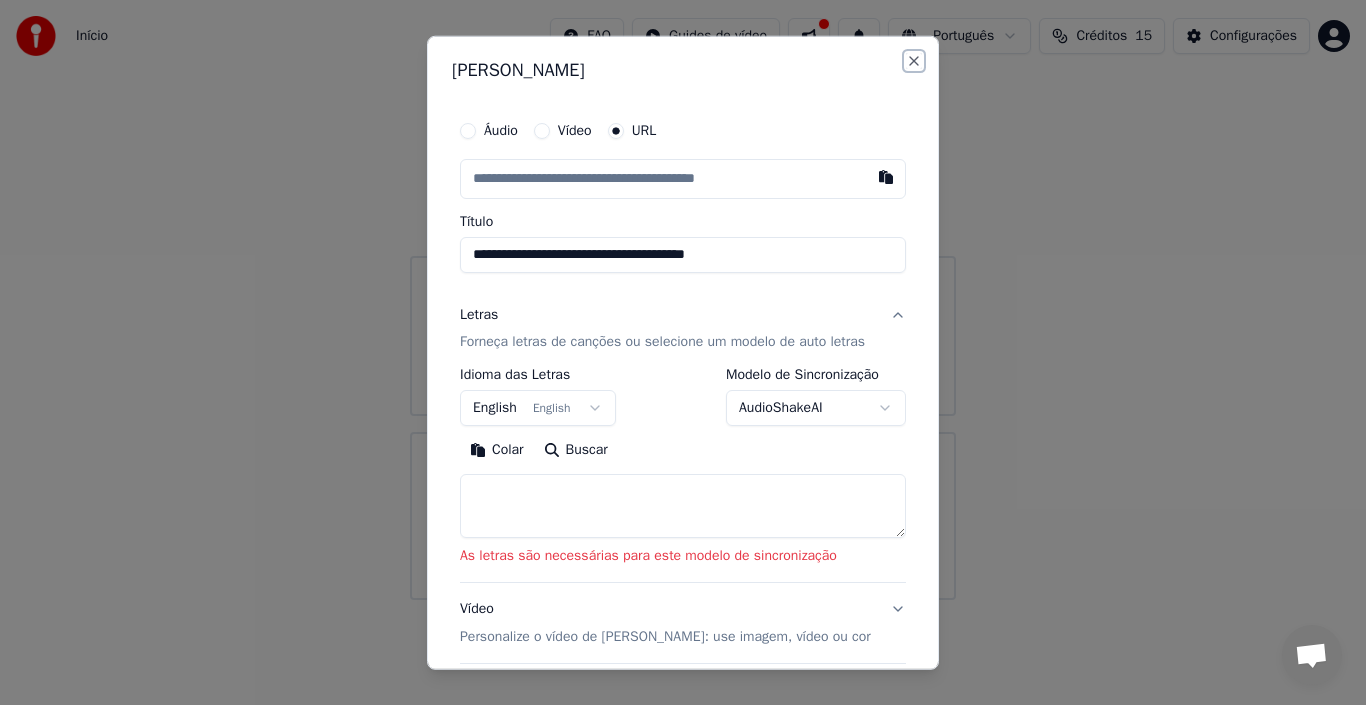 click on "Close" at bounding box center [914, 60] 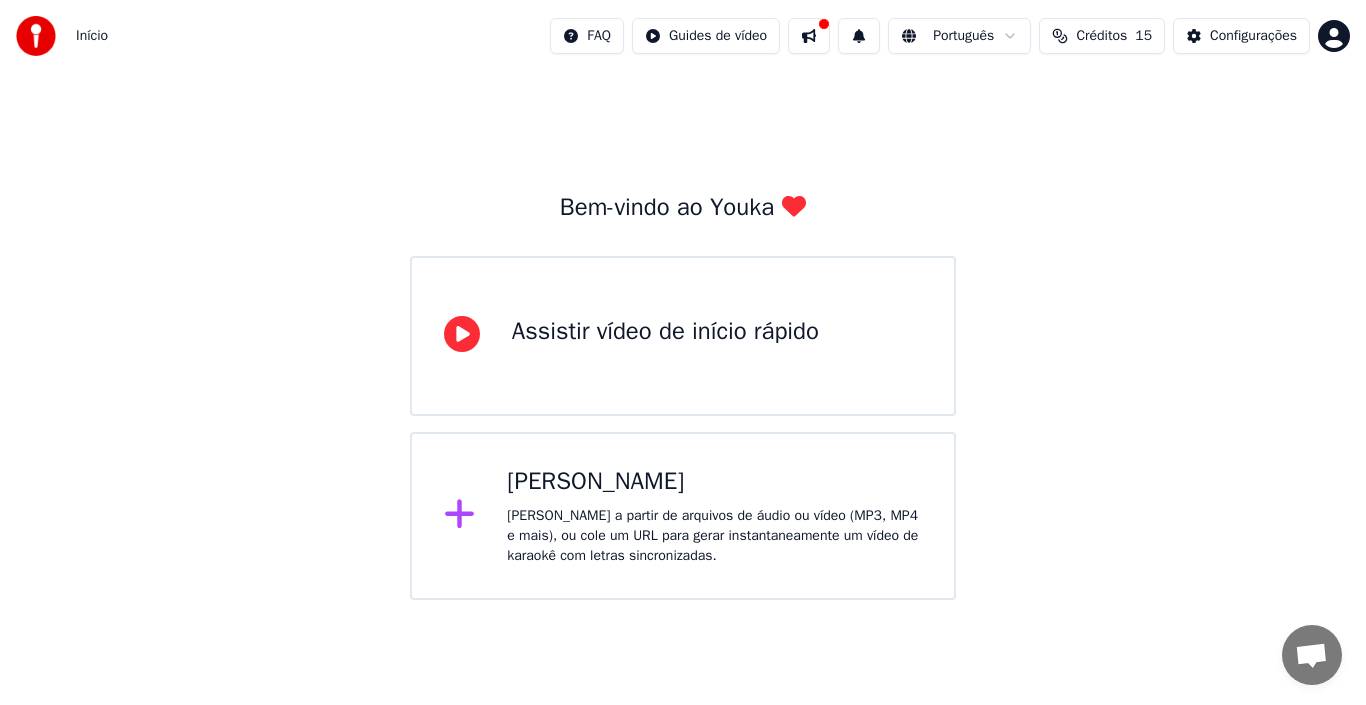 click 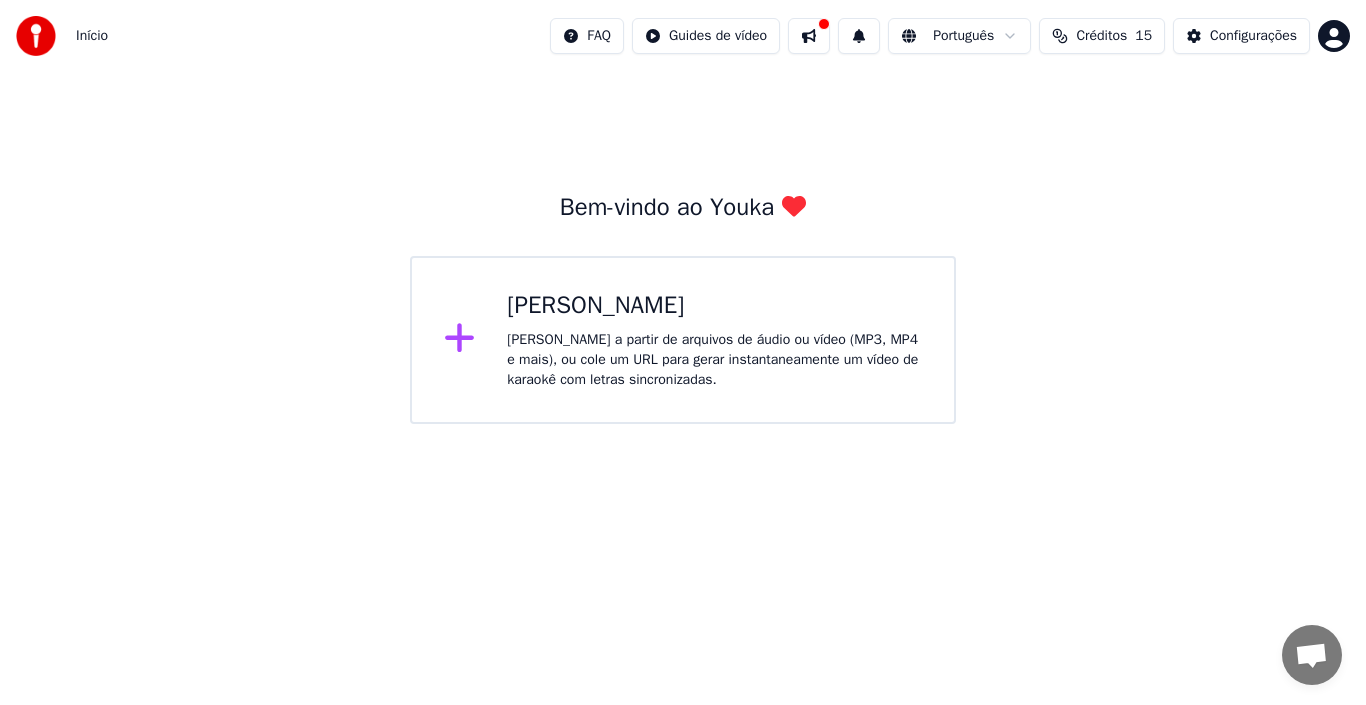 click on "[PERSON_NAME] a partir de arquivos de áudio ou vídeo (MP3, MP4 e mais), ou cole um URL para gerar instantaneamente um vídeo de karaokê com letras sincronizadas." at bounding box center [714, 360] 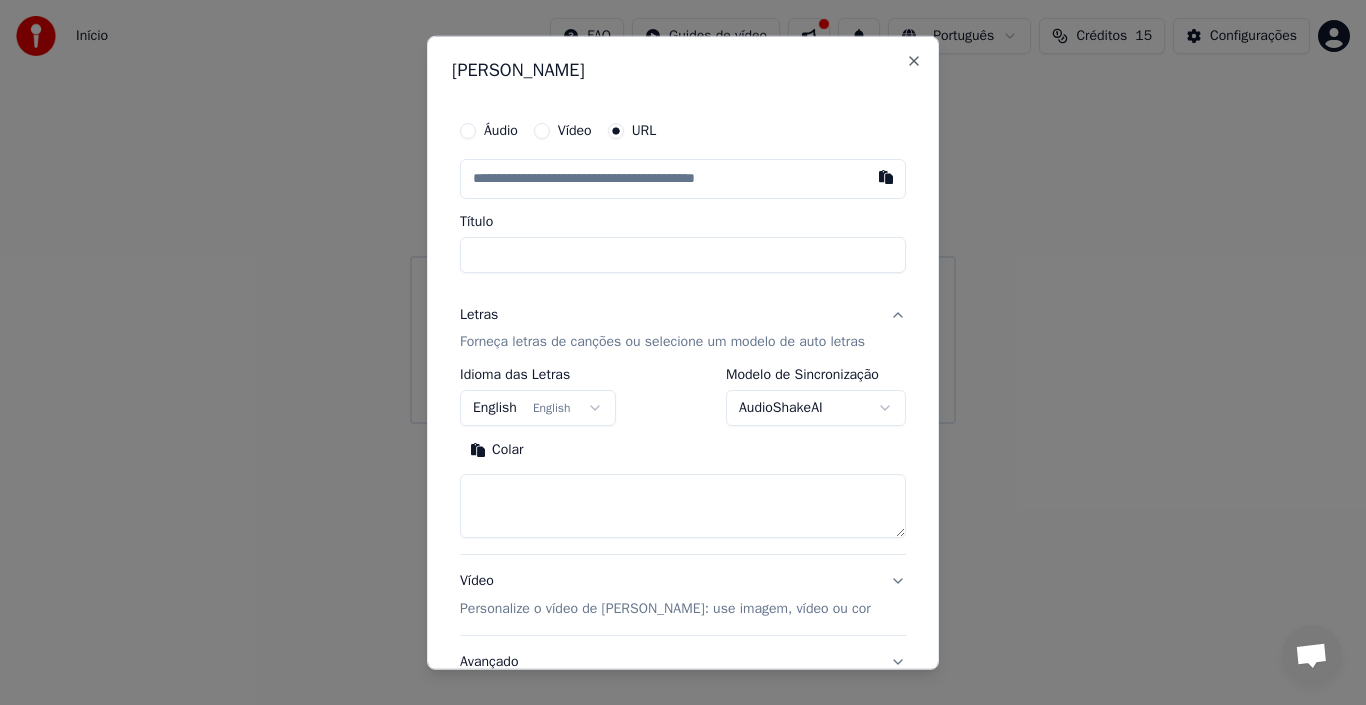click on "Áudio" at bounding box center [489, 130] 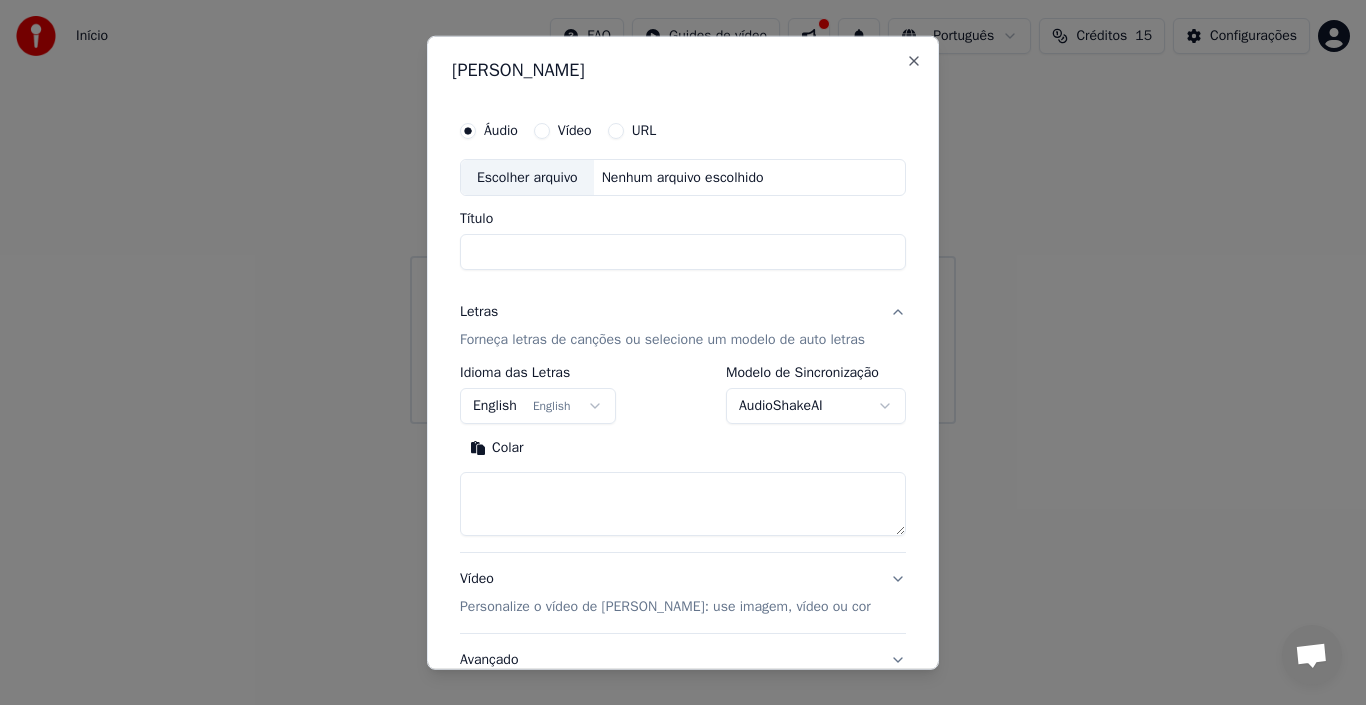 click 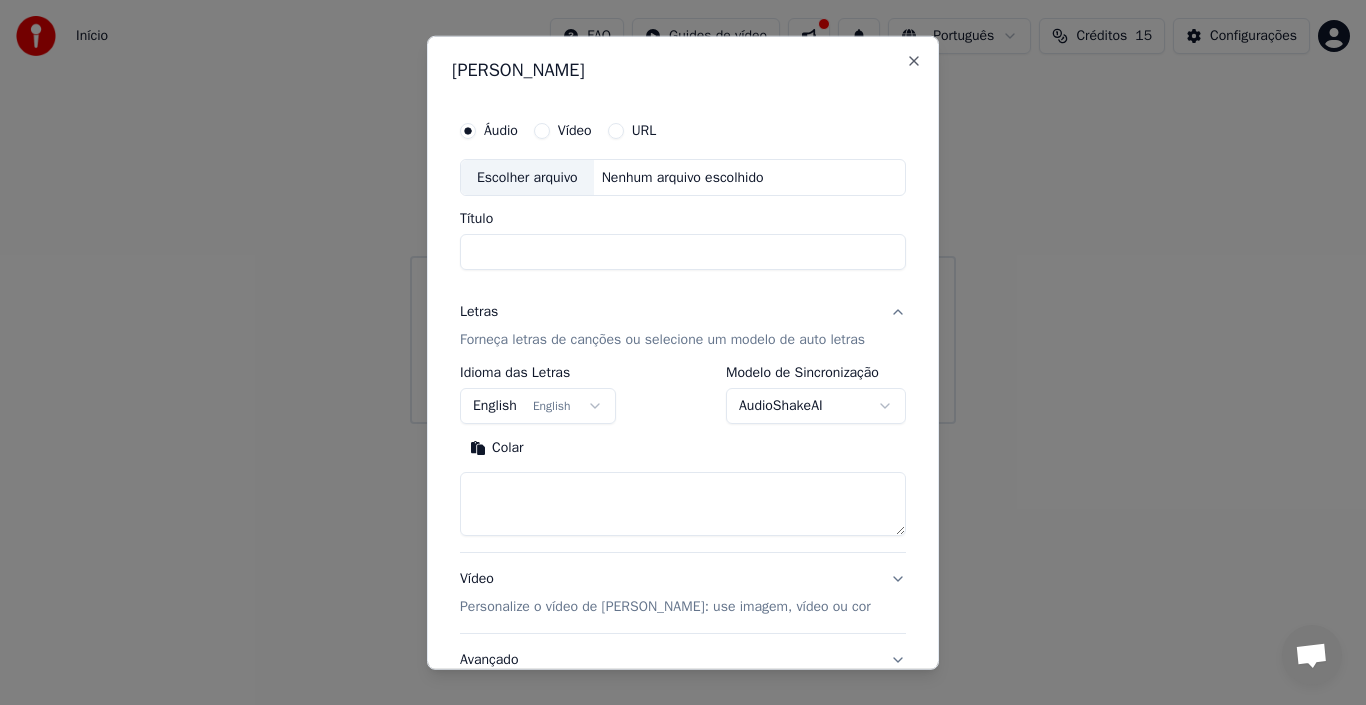 click on "Letras Forneça letras de canções ou selecione um modelo de auto letras" at bounding box center [683, 326] 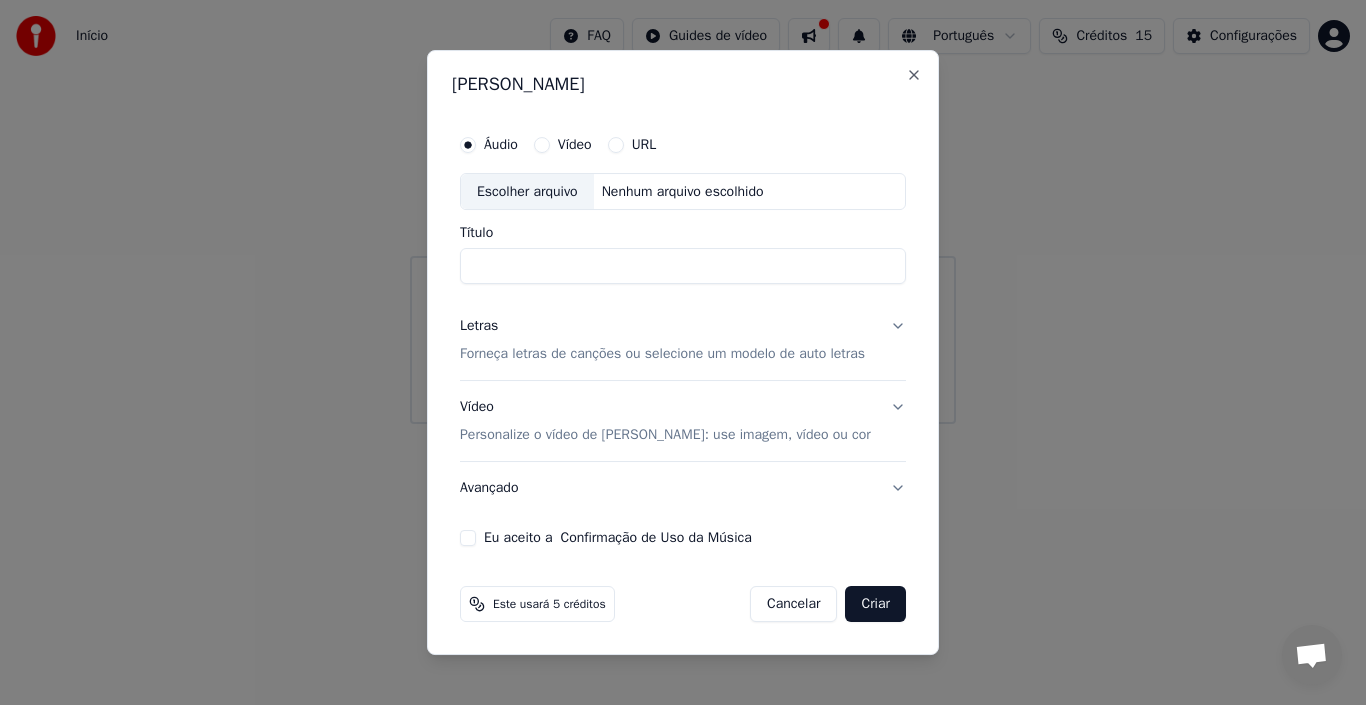 click on "Forneça letras de canções ou selecione um modelo de auto letras" at bounding box center [662, 355] 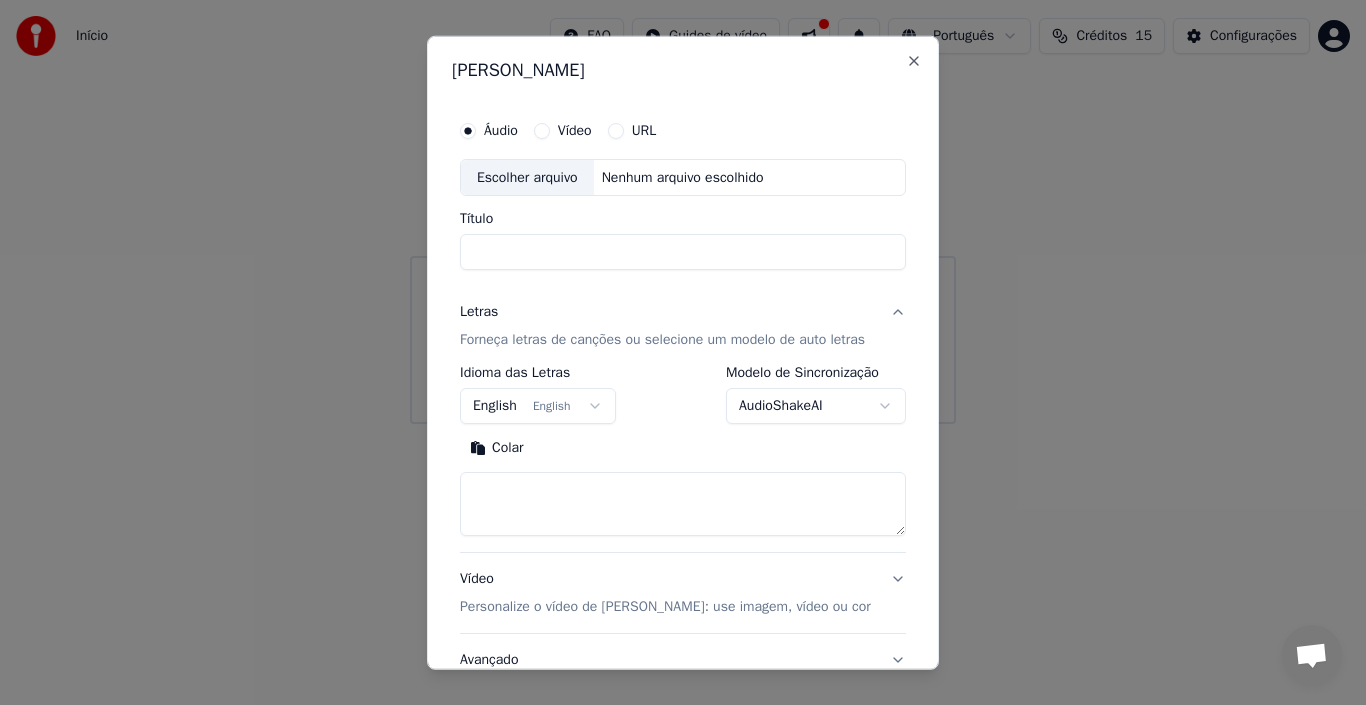 click on "Colar" at bounding box center (497, 448) 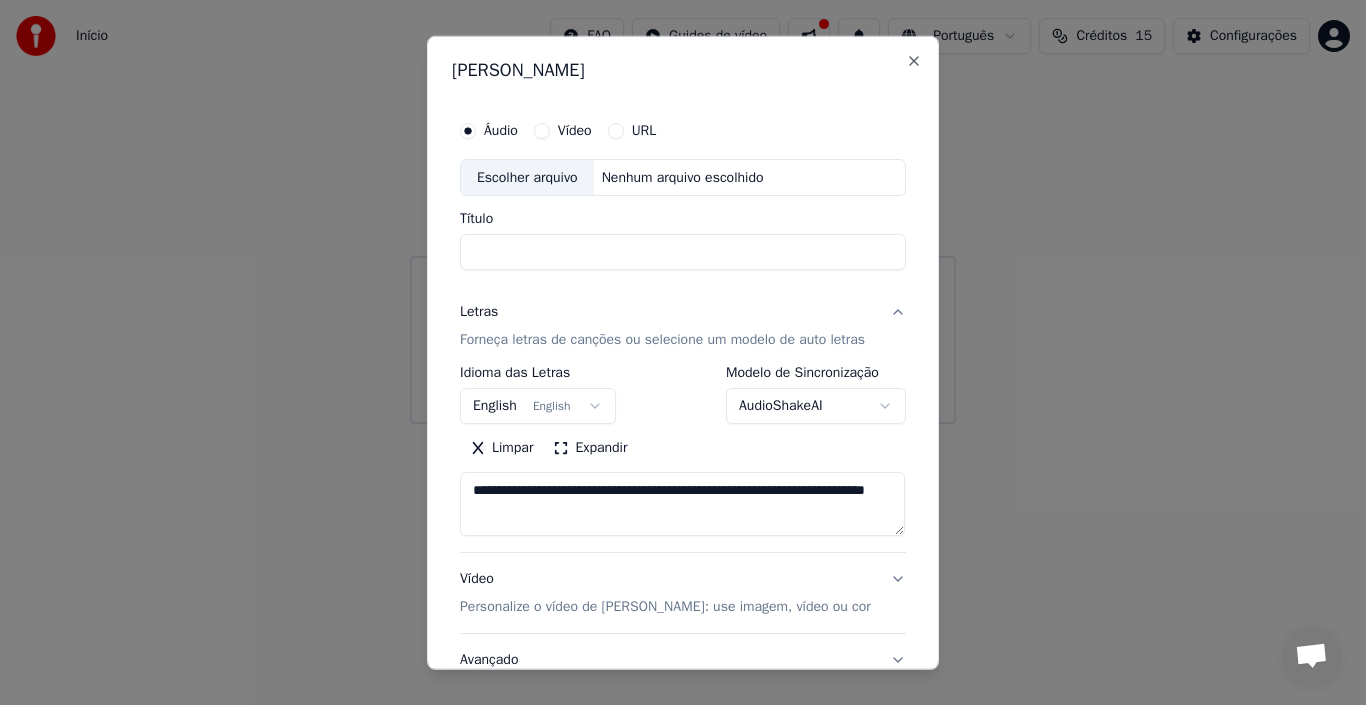 scroll, scrollTop: 157, scrollLeft: 0, axis: vertical 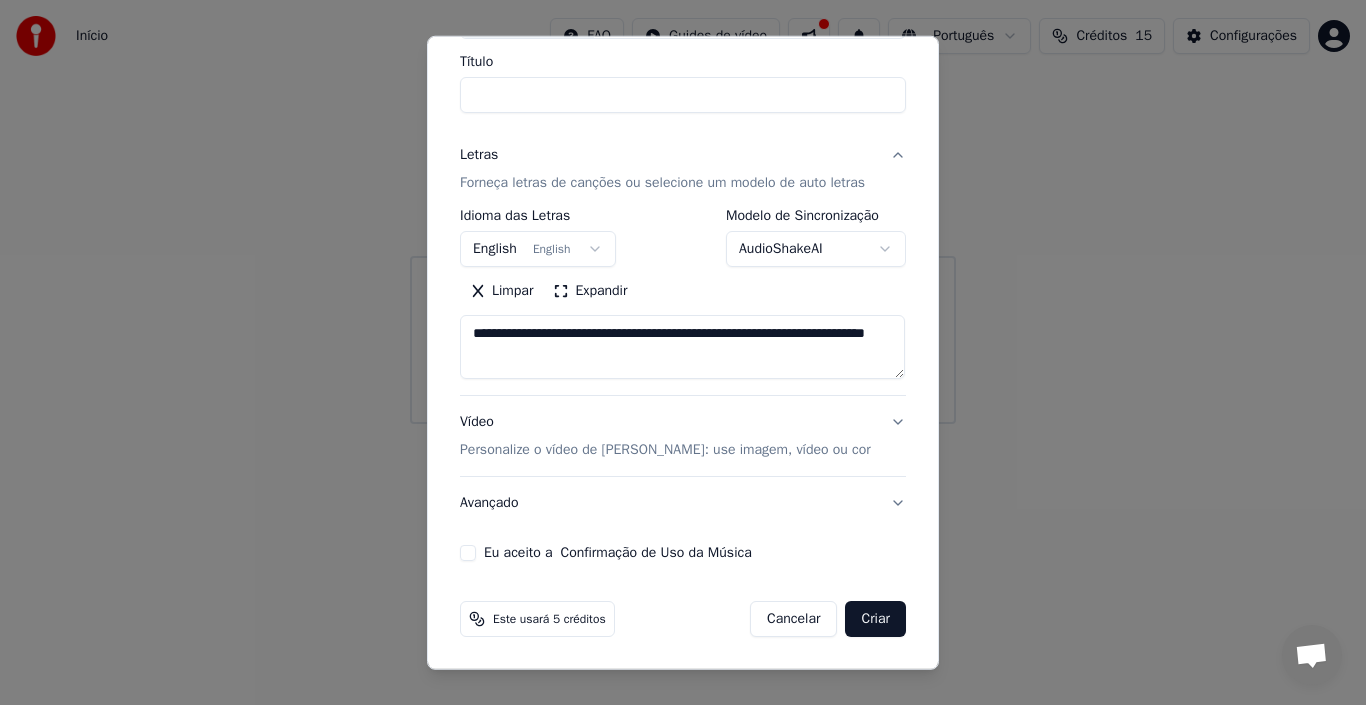 click on "Vídeo Personalize o vídeo de karaokê: use imagem, vídeo ou cor" at bounding box center (683, 436) 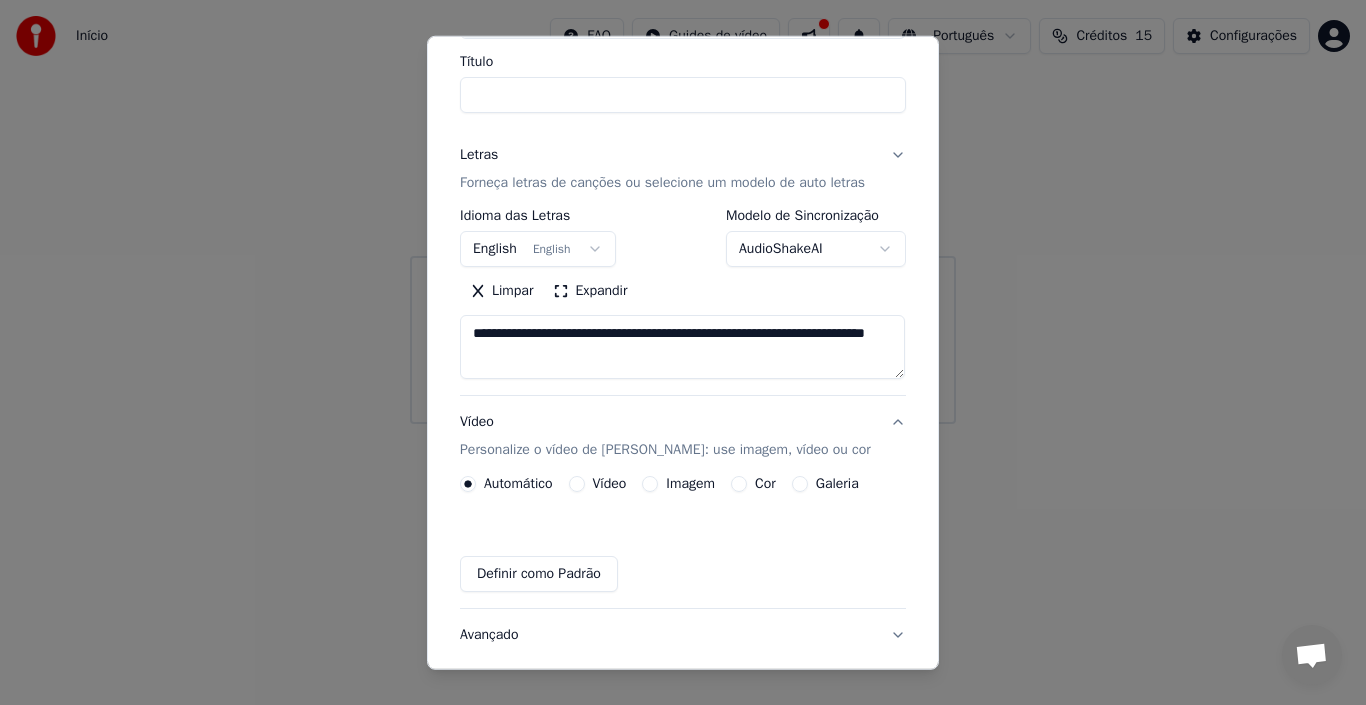 scroll, scrollTop: 103, scrollLeft: 0, axis: vertical 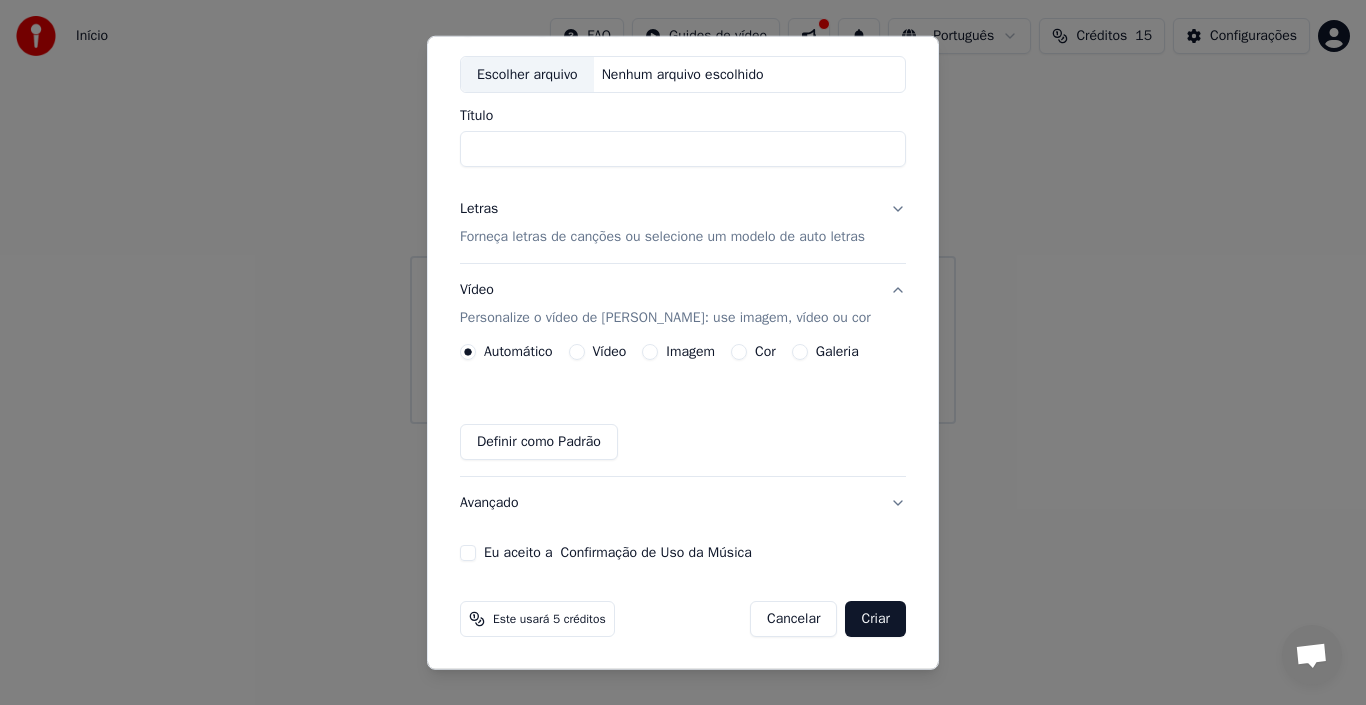 click on "Vídeo Personalize o vídeo de karaokê: use imagem, vídeo ou cor" at bounding box center (683, 304) 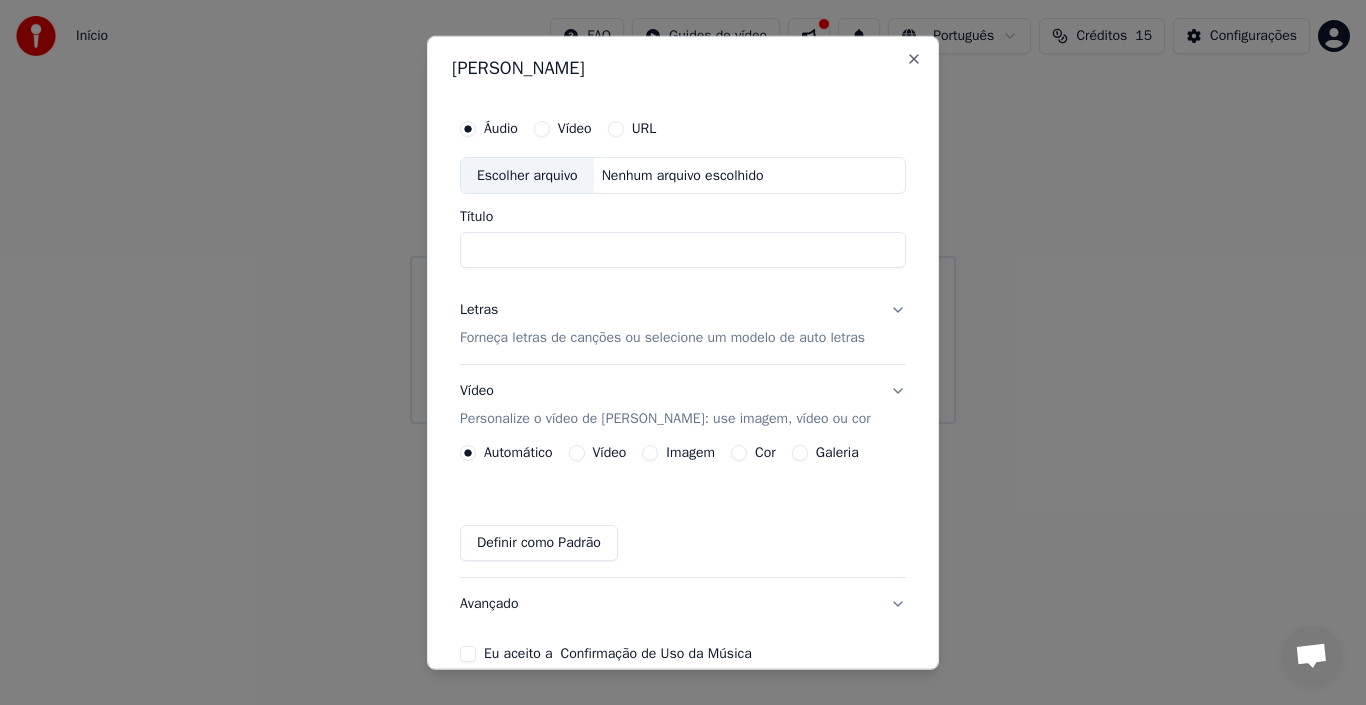 scroll, scrollTop: 0, scrollLeft: 0, axis: both 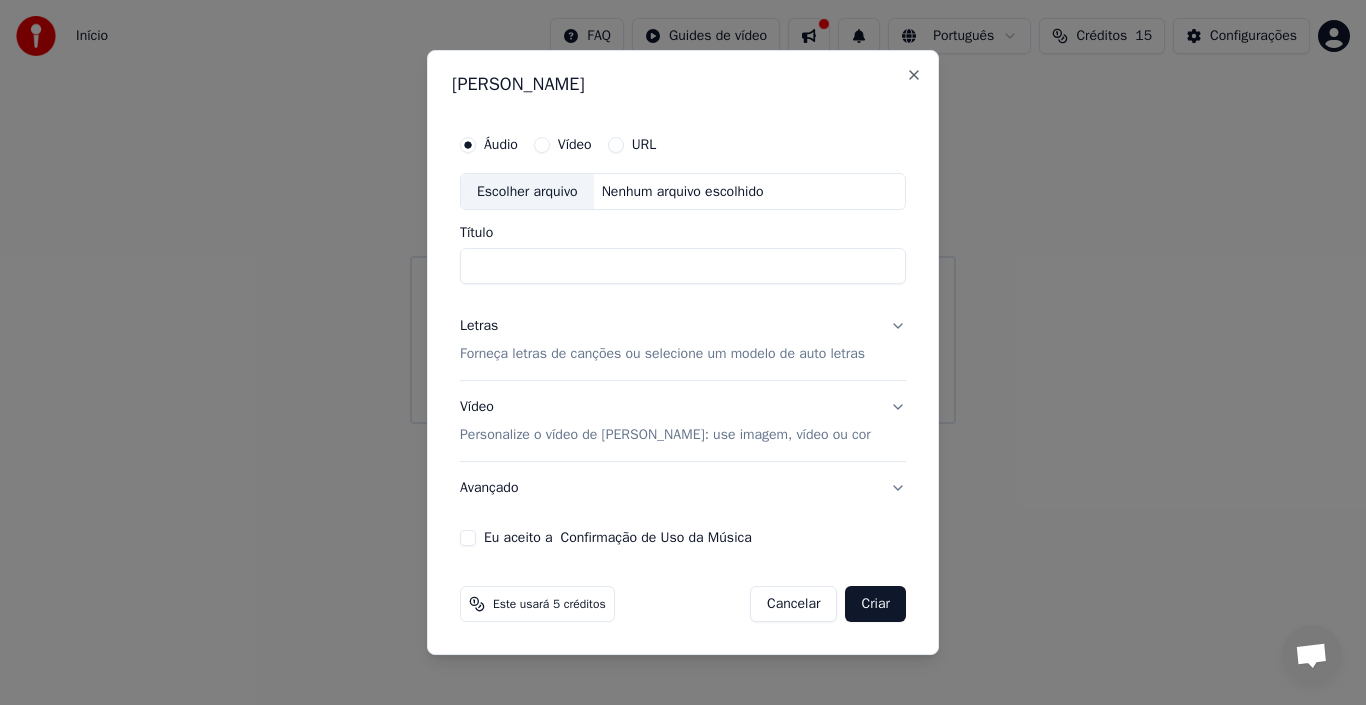 click on "Letras Forneça letras de canções ou selecione um modelo de auto letras" at bounding box center [683, 341] 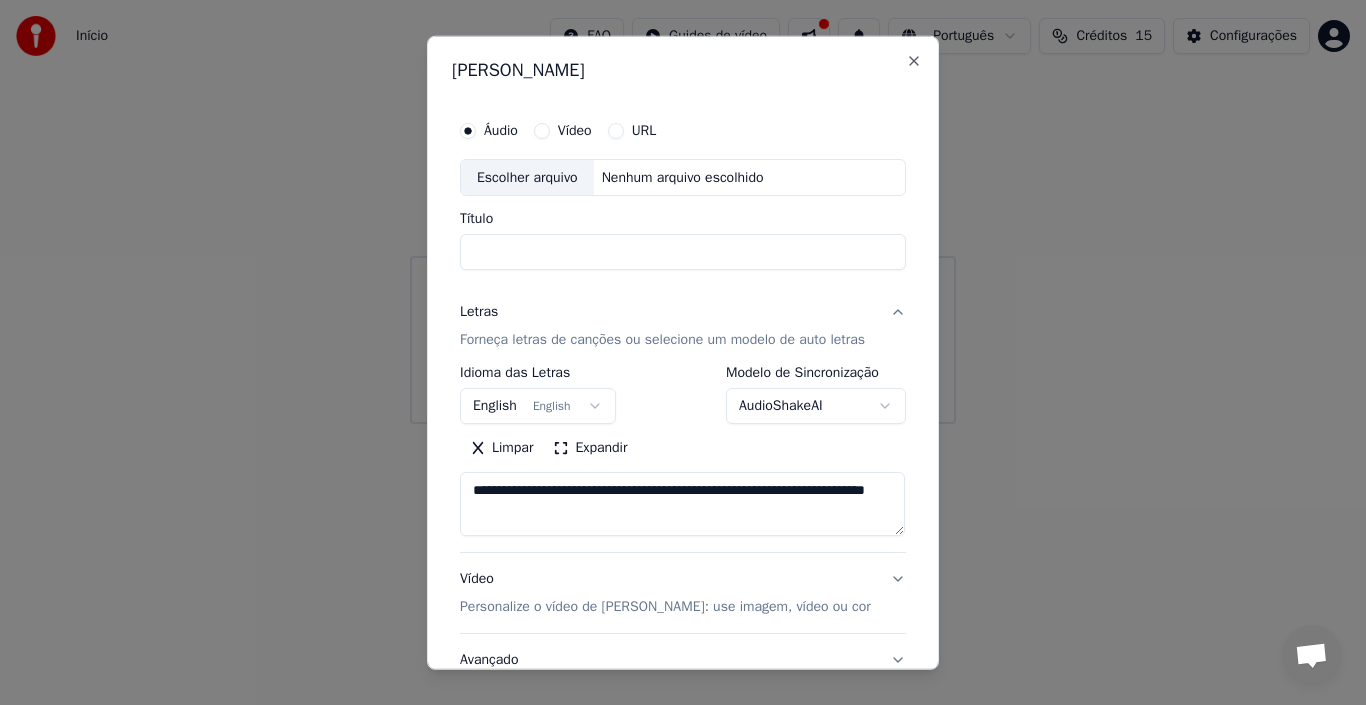 click on "English English" at bounding box center (538, 406) 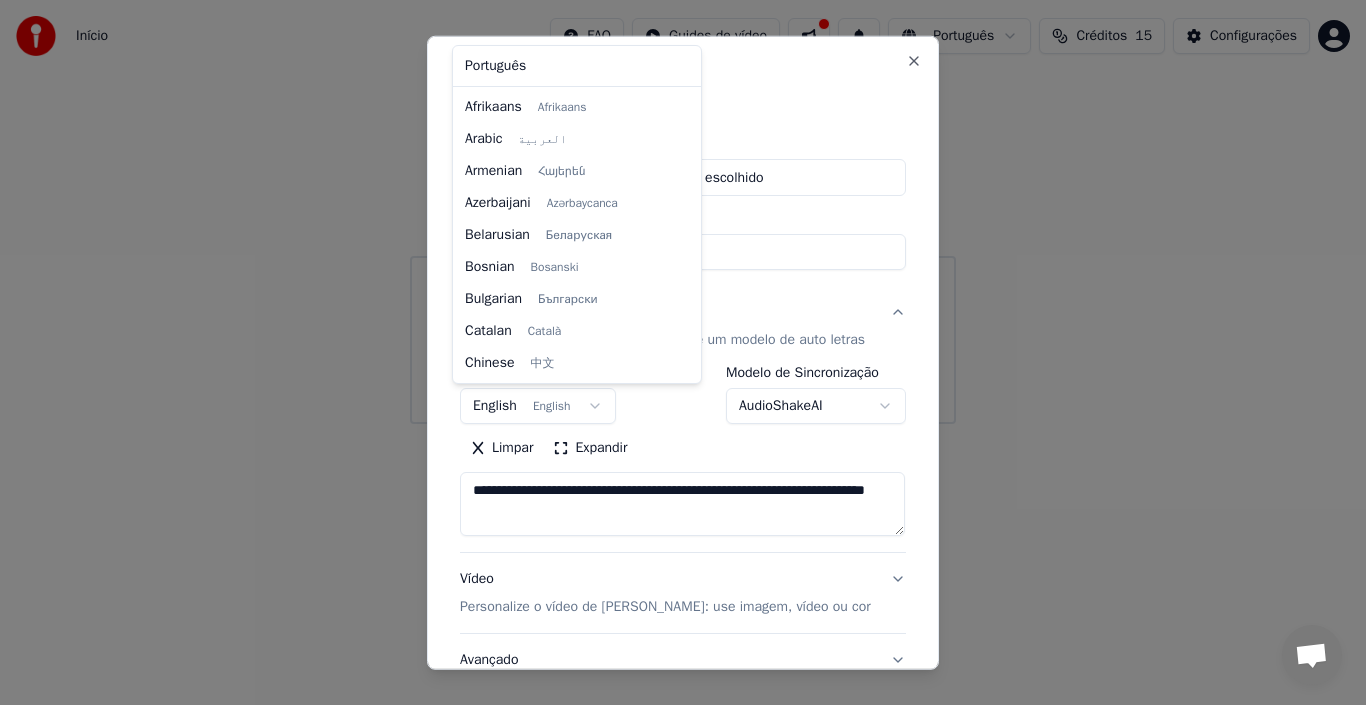 scroll, scrollTop: 160, scrollLeft: 0, axis: vertical 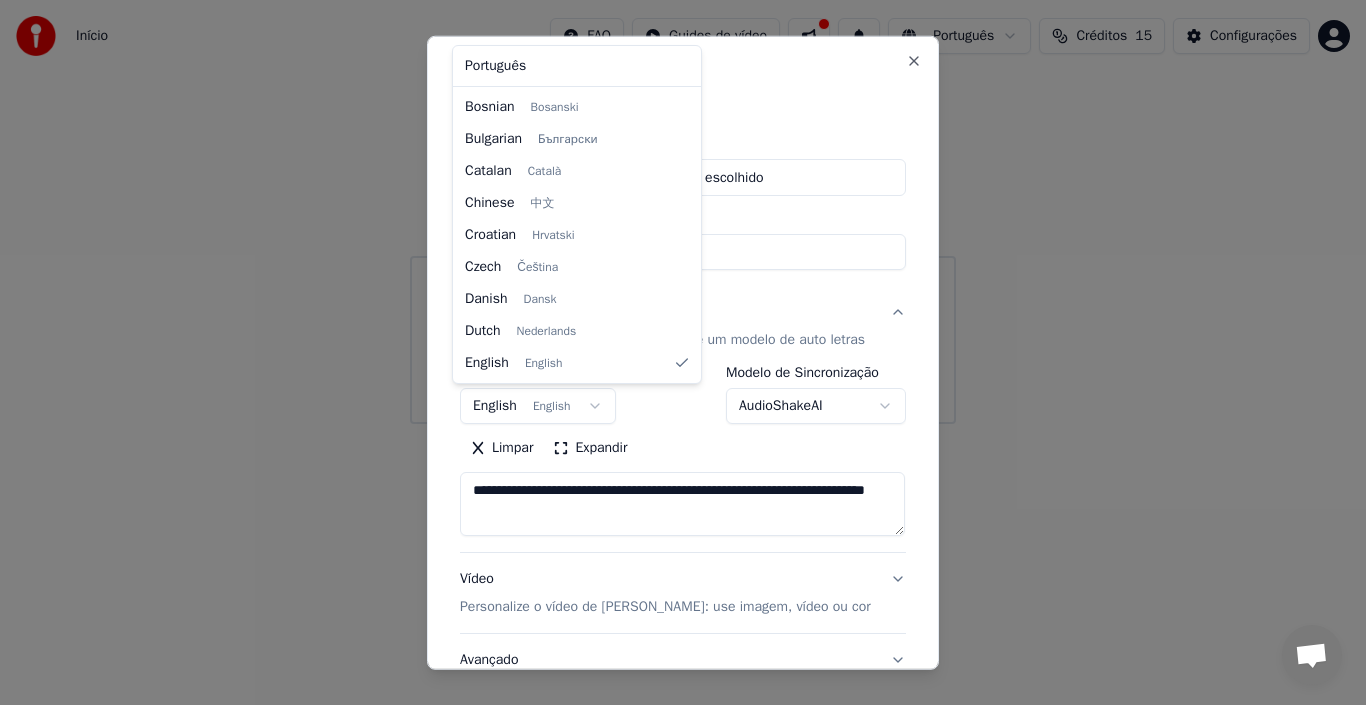 click at bounding box center [683, 352] 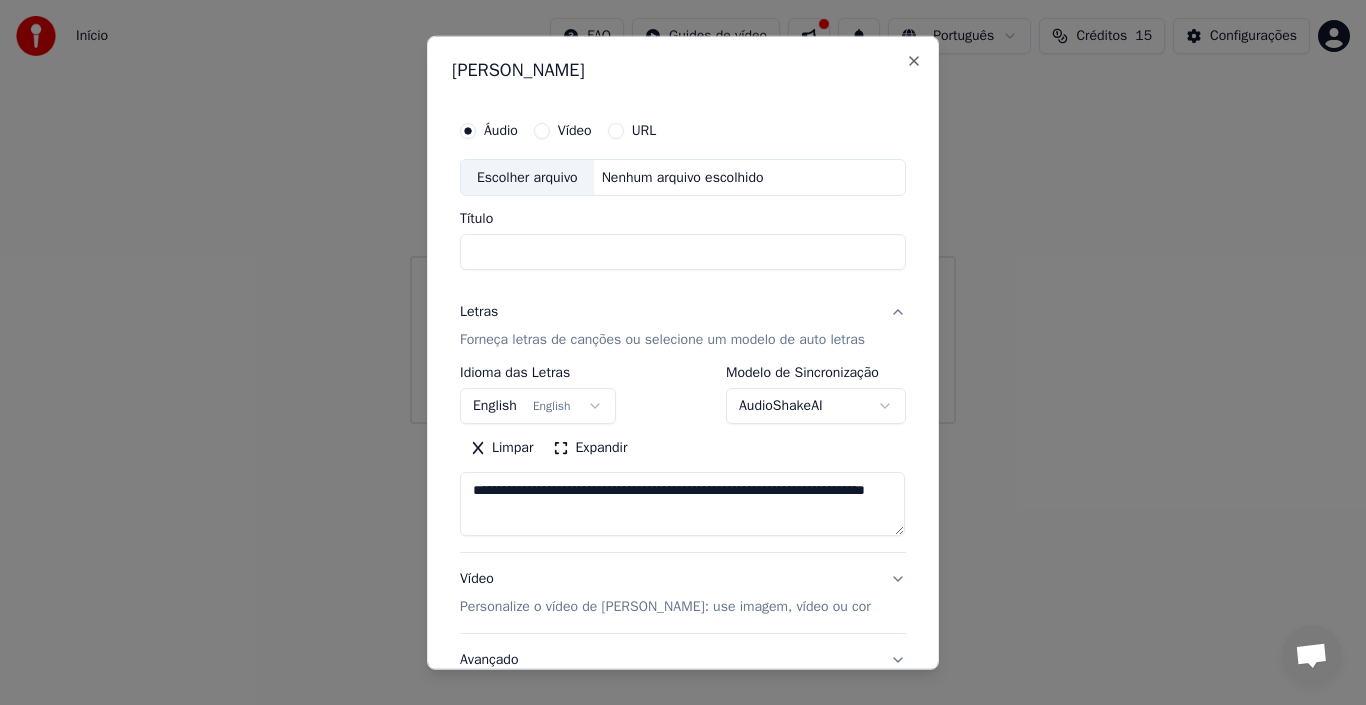 click on "AudioShakeAI" at bounding box center [816, 406] 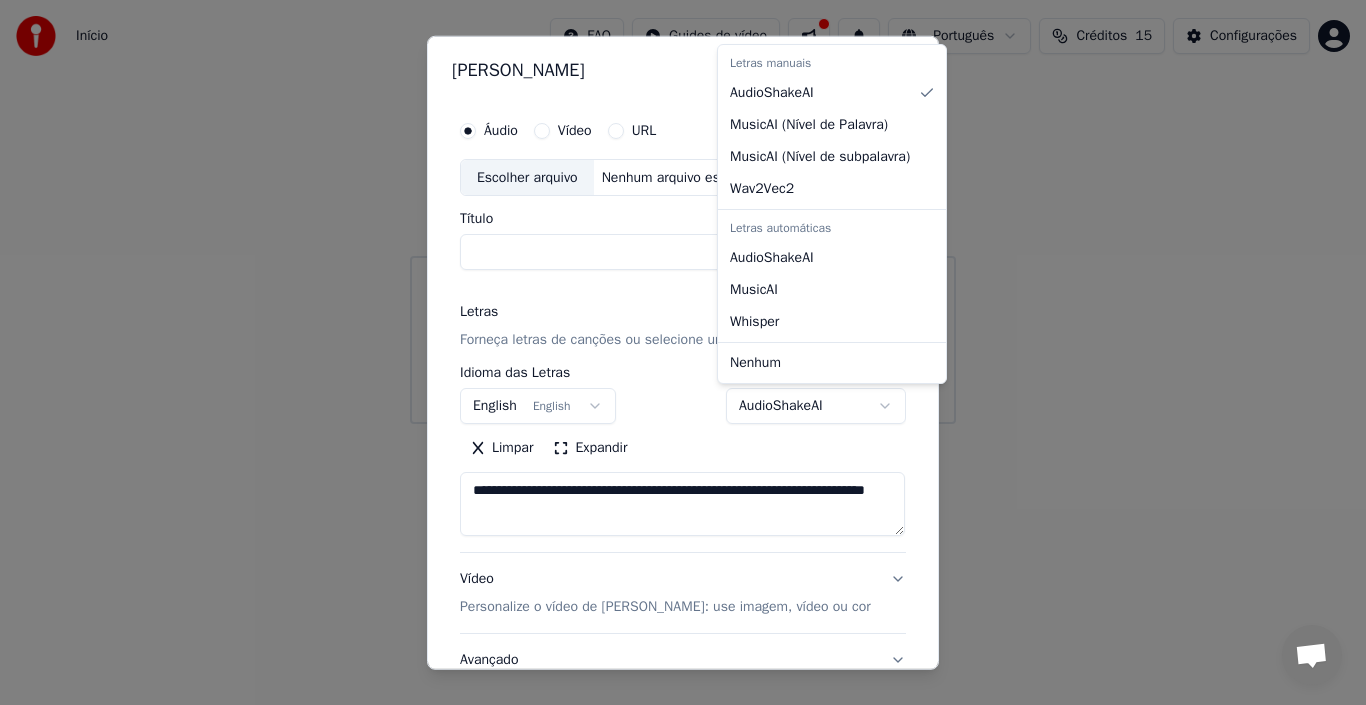 select on "**********" 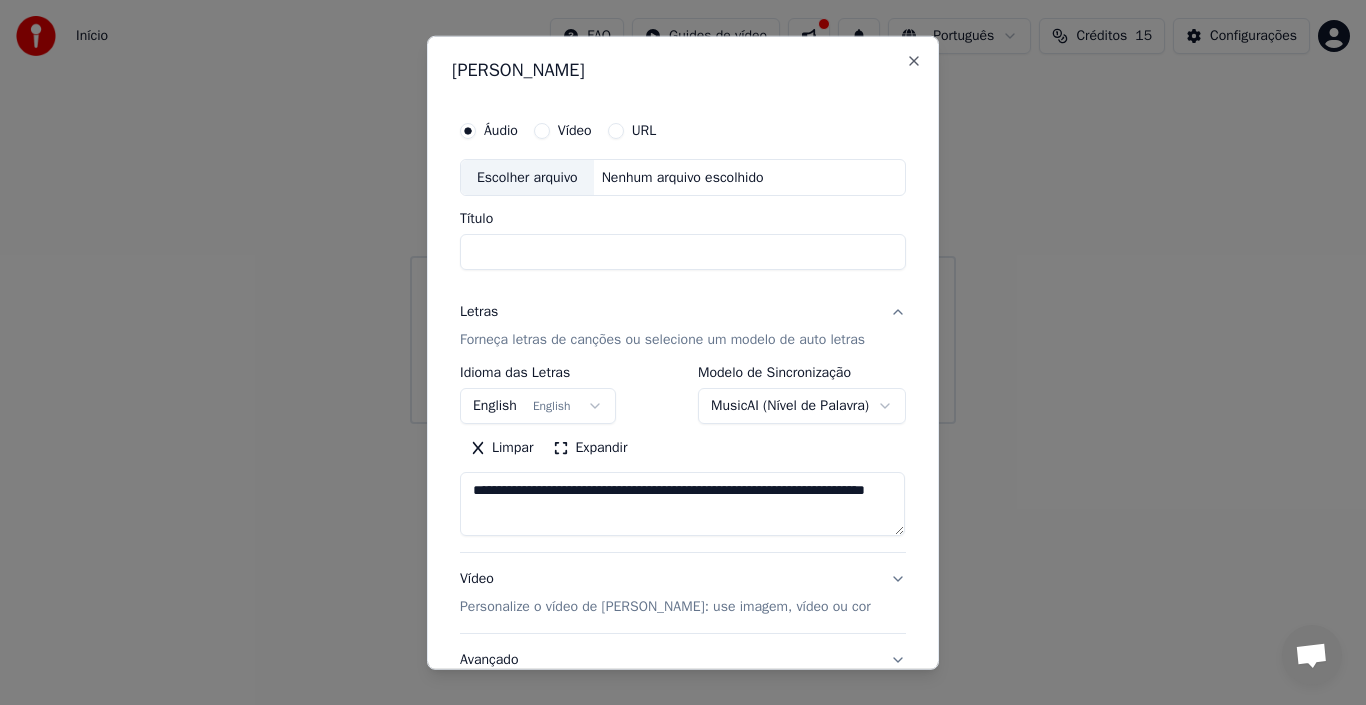 click at bounding box center [683, 352] 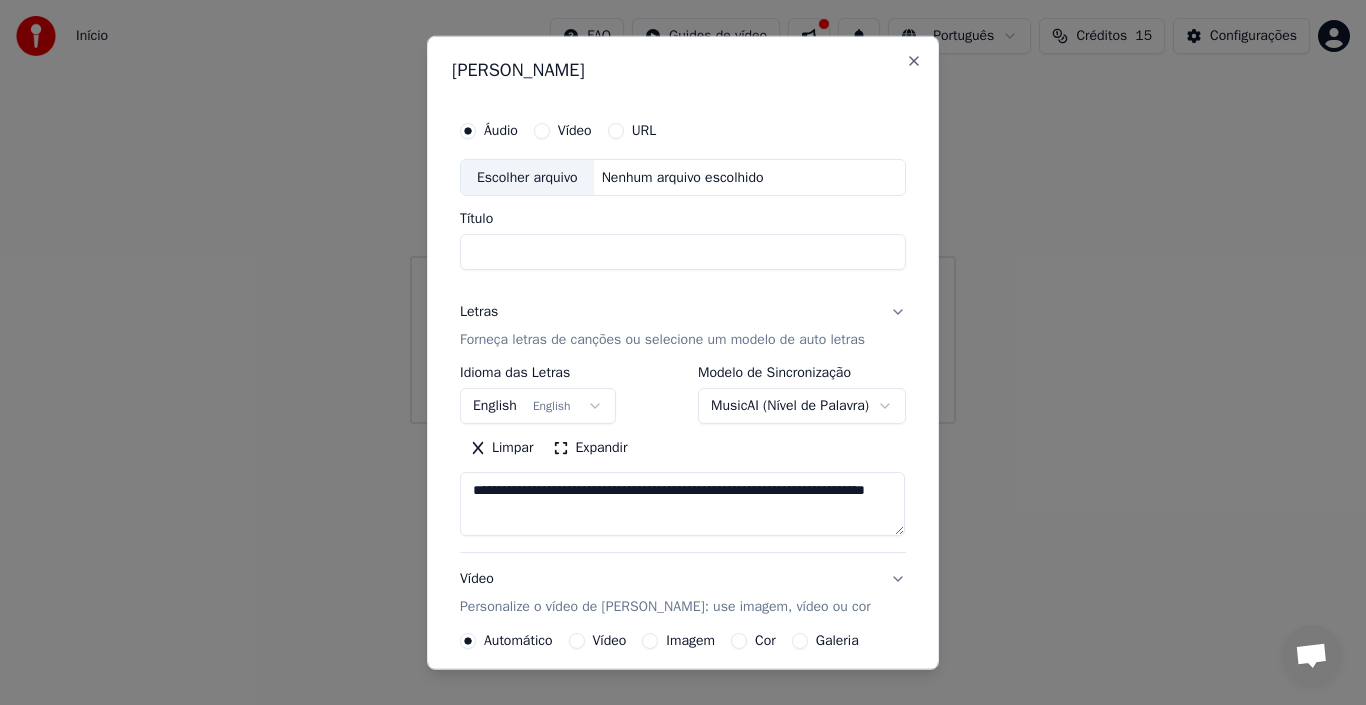 scroll, scrollTop: 0, scrollLeft: 0, axis: both 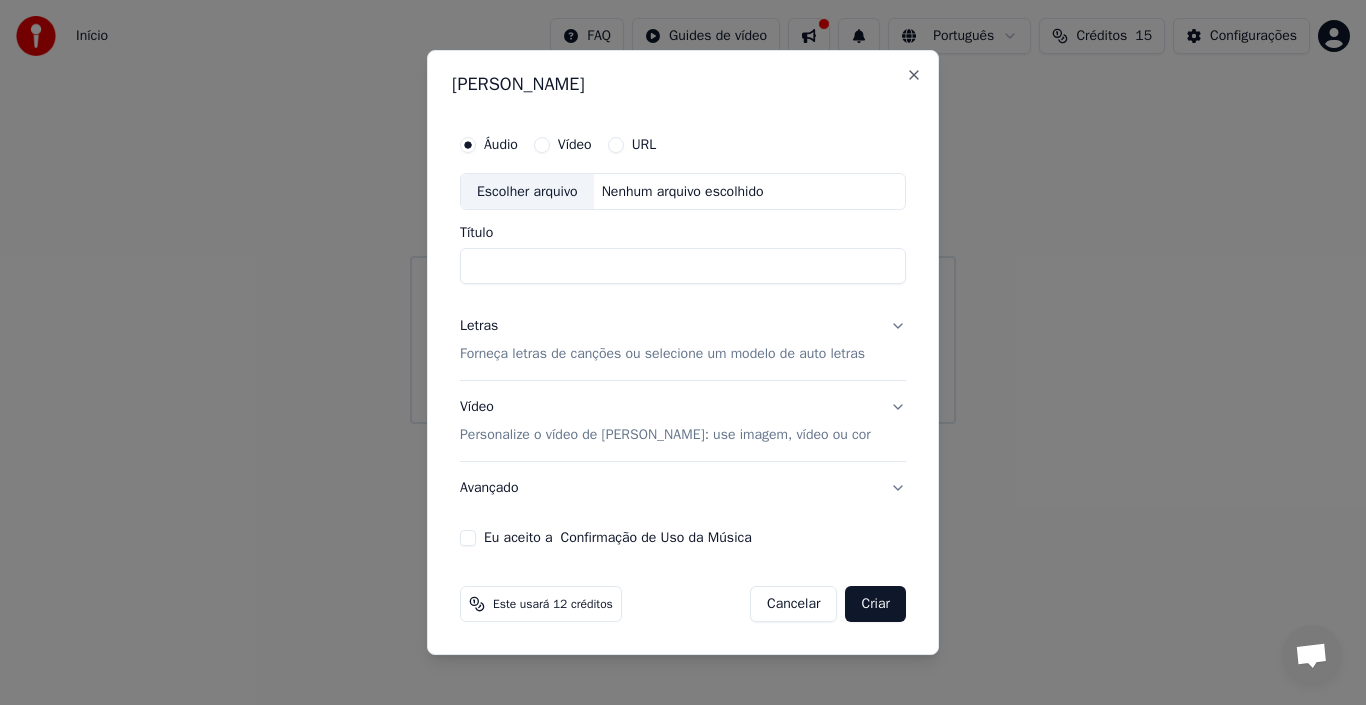click on "Avançado" at bounding box center (683, 488) 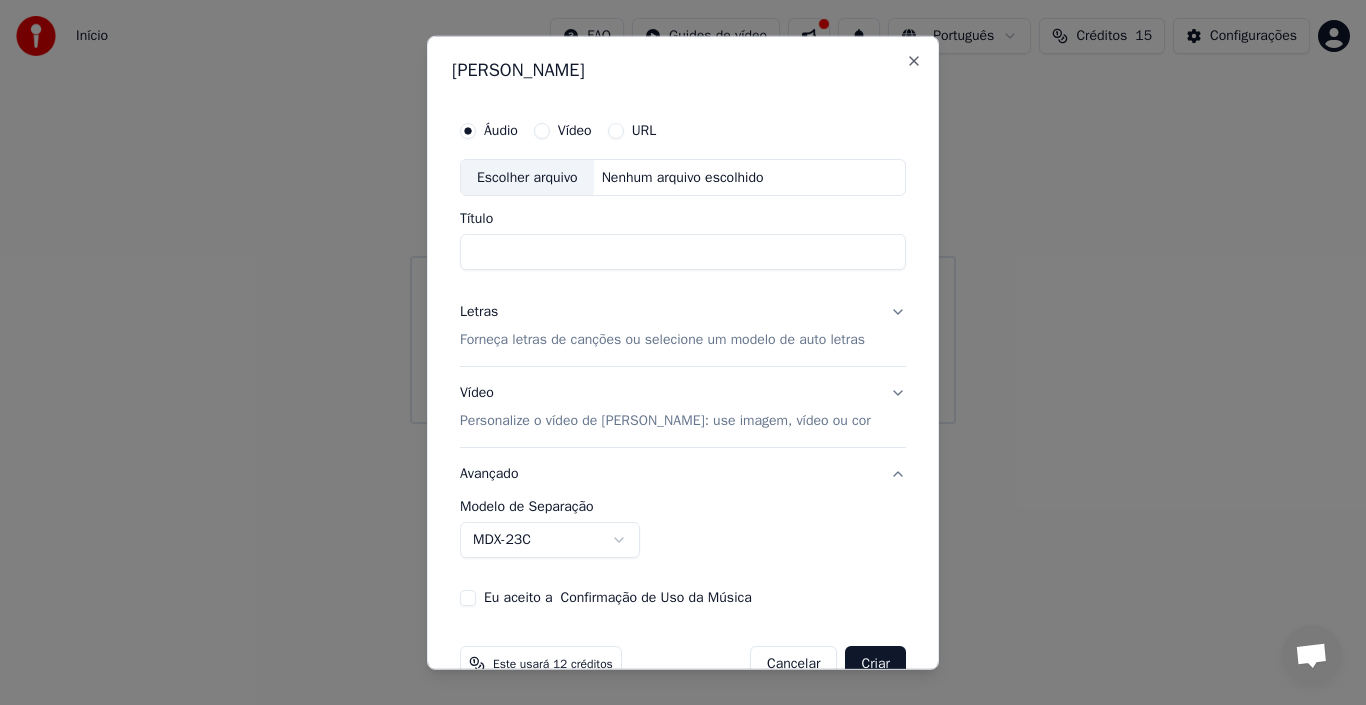 click on "MDX-23C" at bounding box center [550, 540] 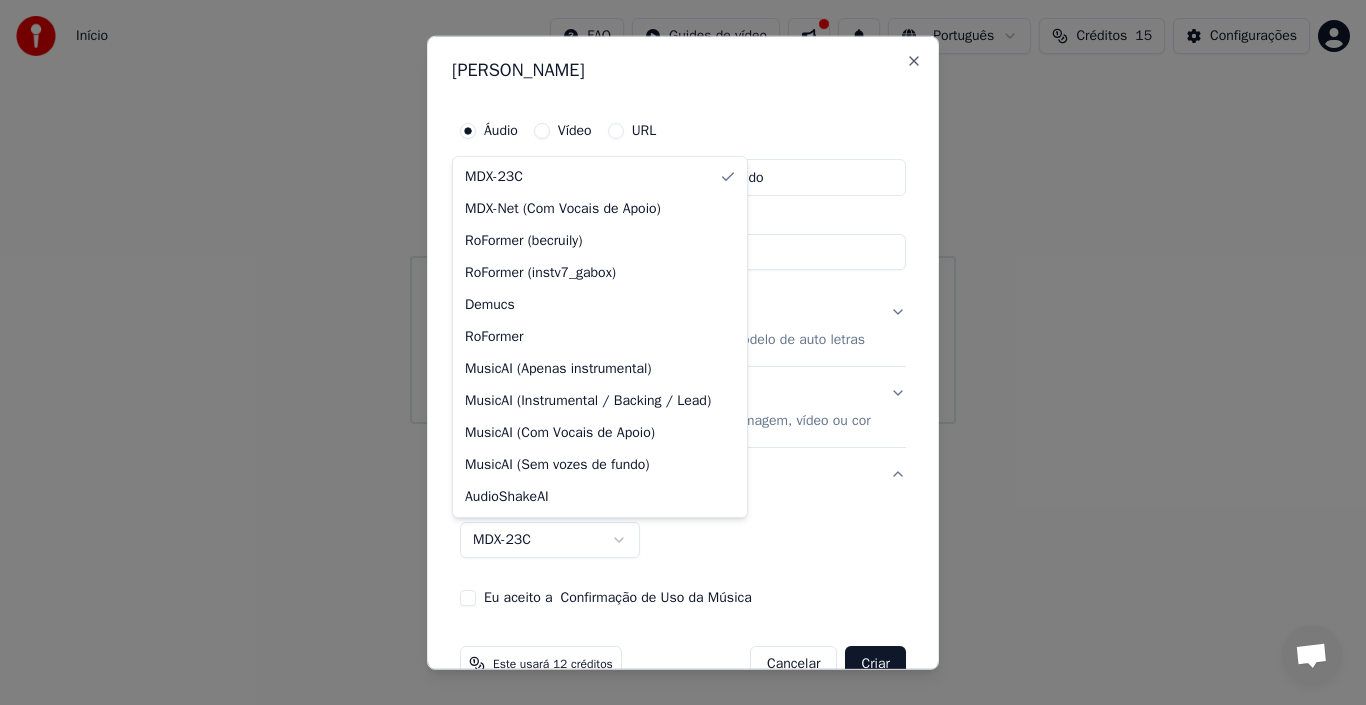 click at bounding box center (683, 352) 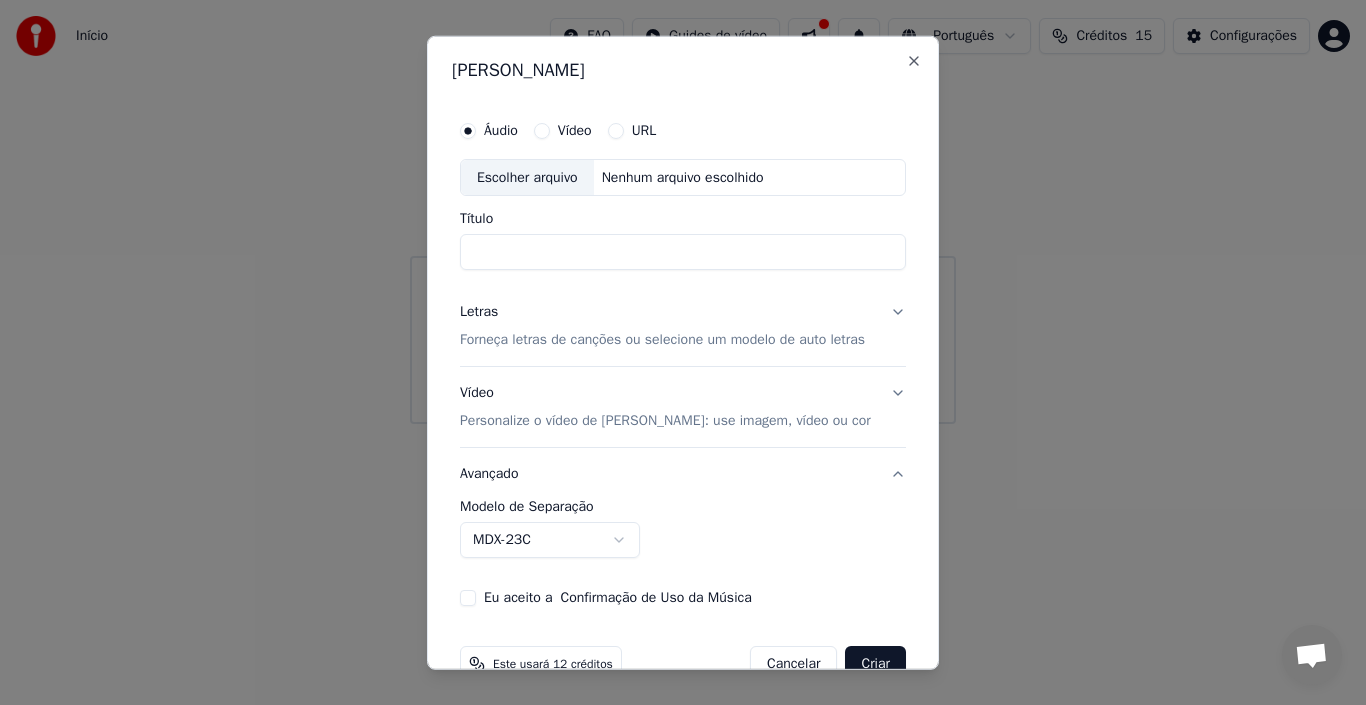 click on "MDX-23C" at bounding box center (550, 540) 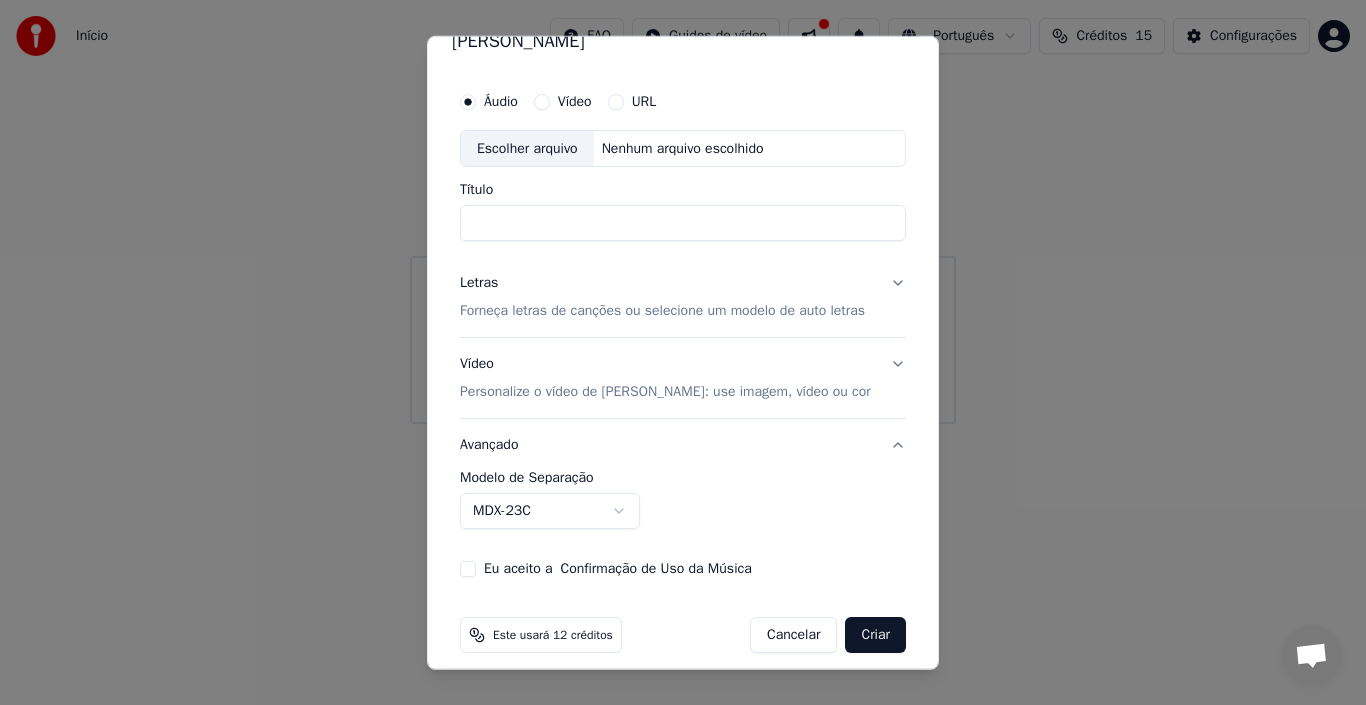 scroll, scrollTop: 45, scrollLeft: 0, axis: vertical 